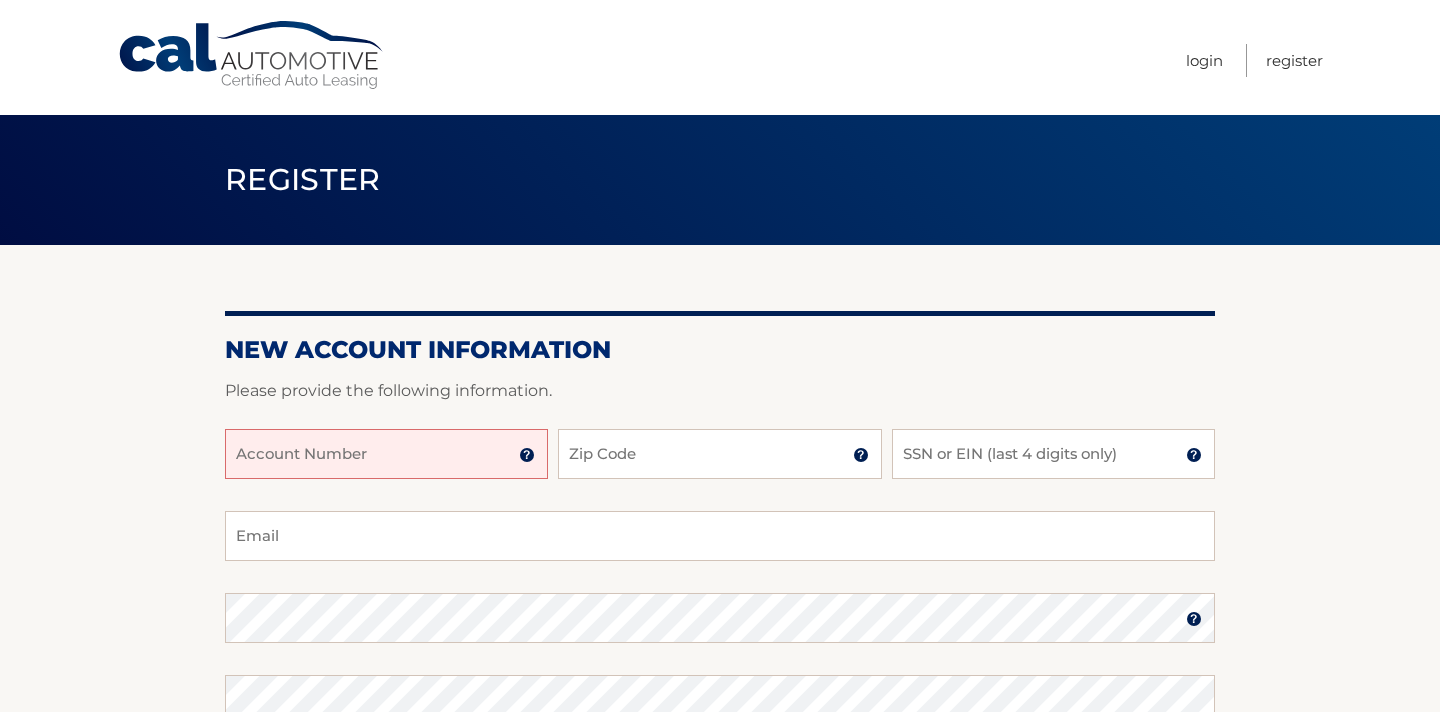 scroll, scrollTop: 0, scrollLeft: 0, axis: both 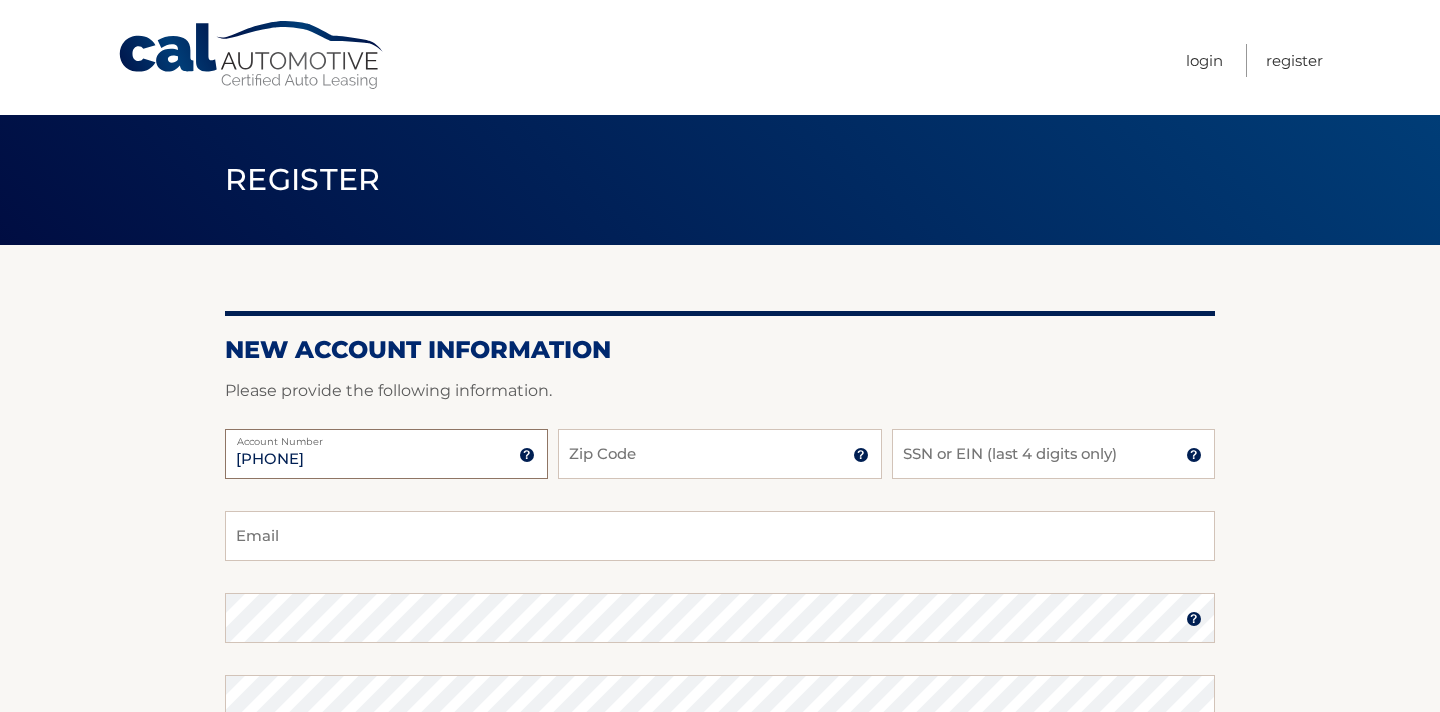 type on "44455966069" 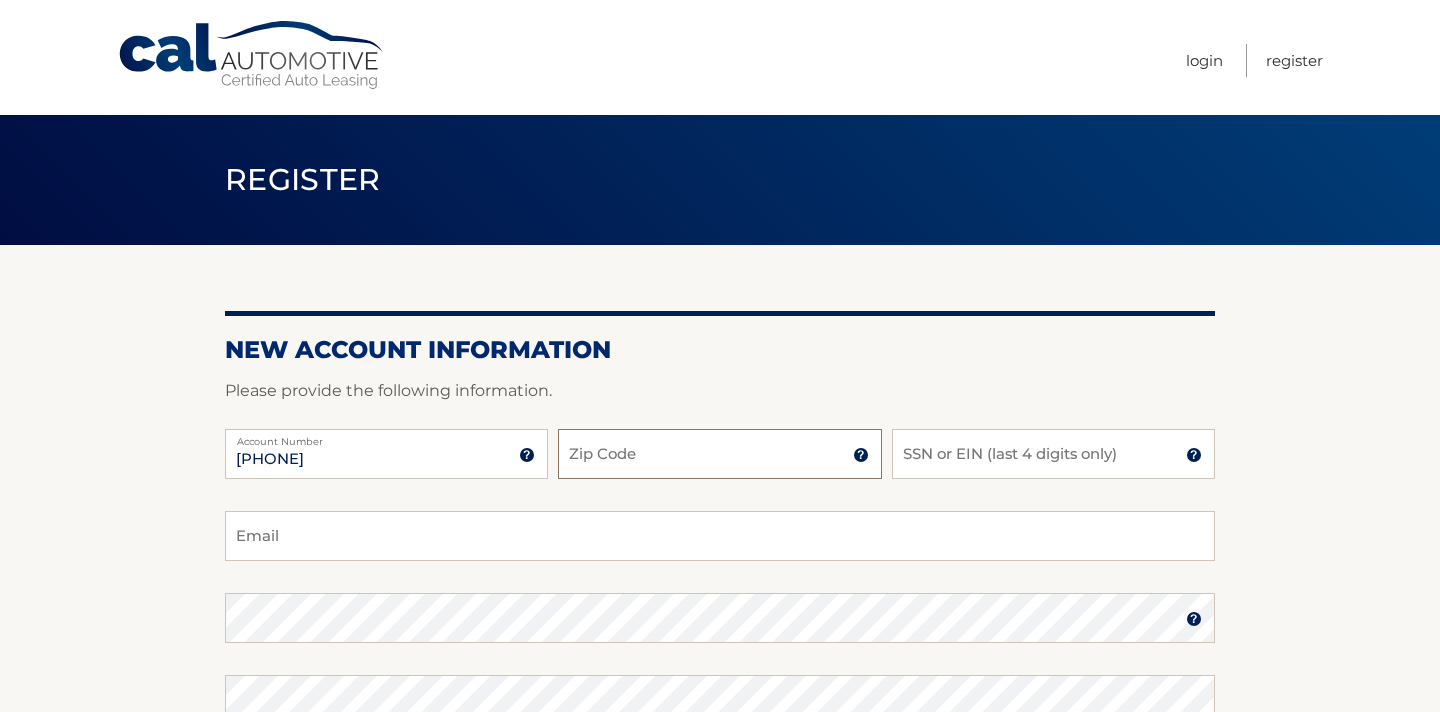 click on "Zip Code" at bounding box center [719, 454] 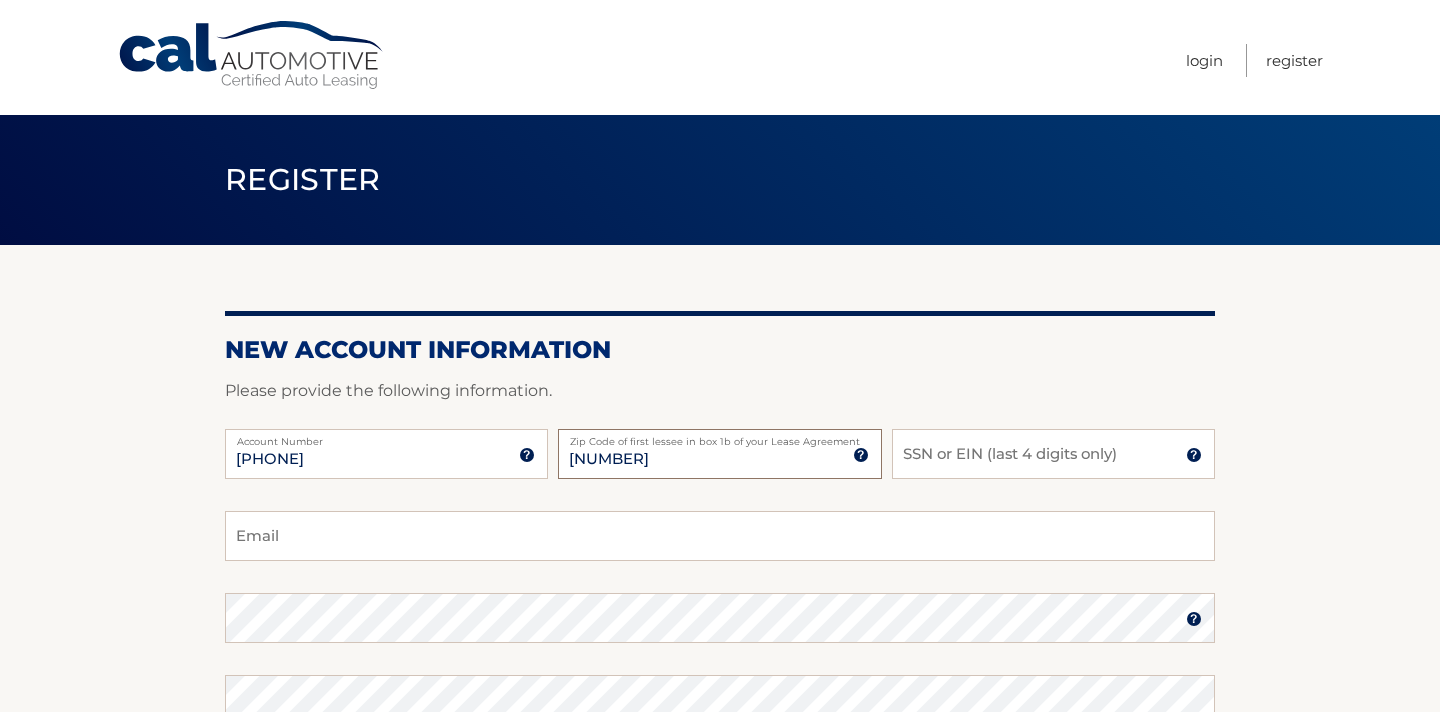 type on "10475" 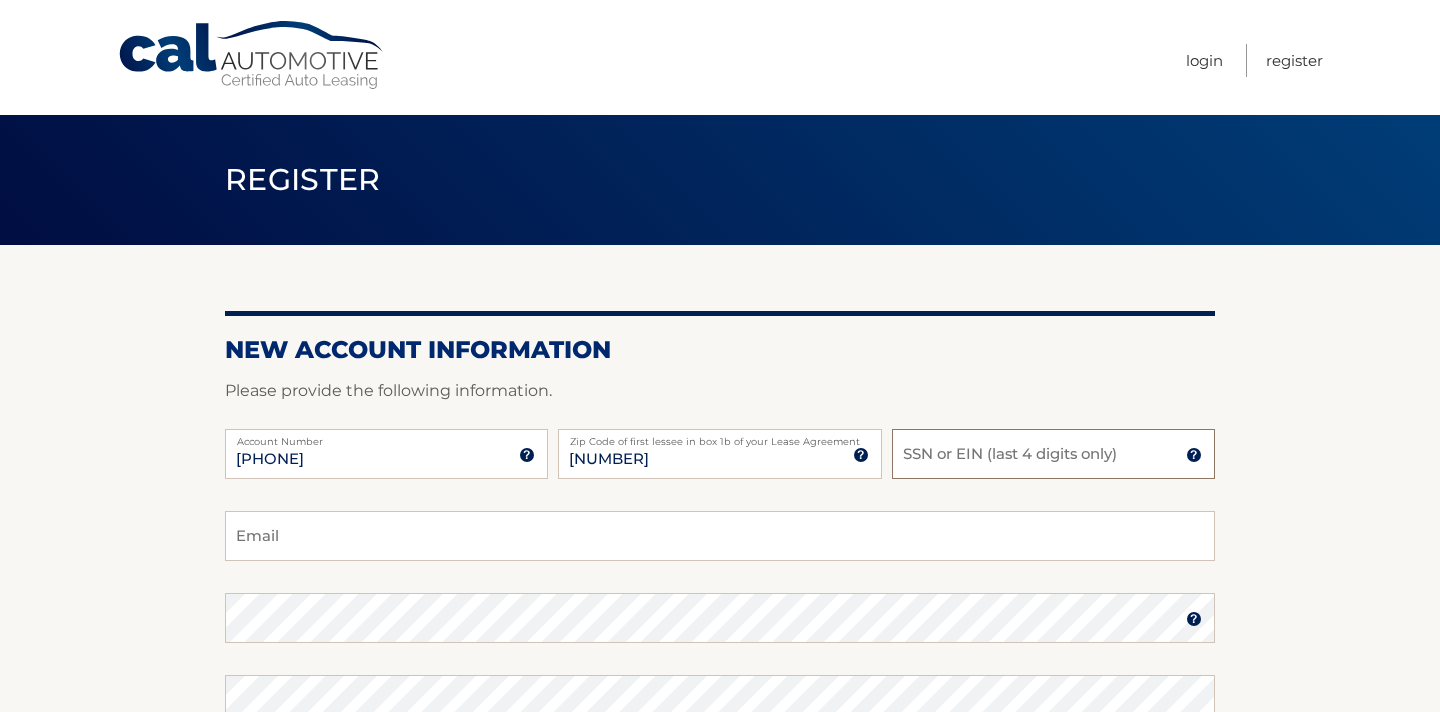 click on "SSN or EIN (last 4 digits only)" at bounding box center [1053, 454] 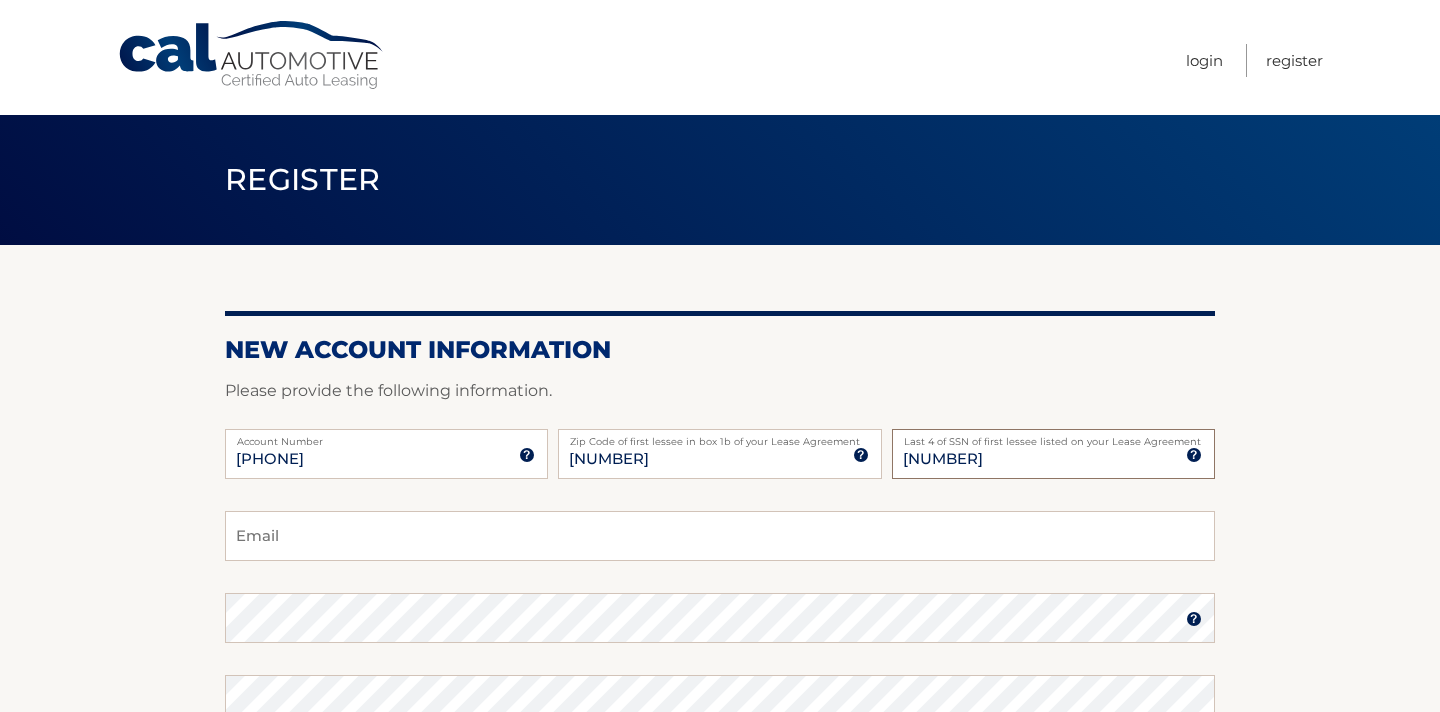 type on "9342" 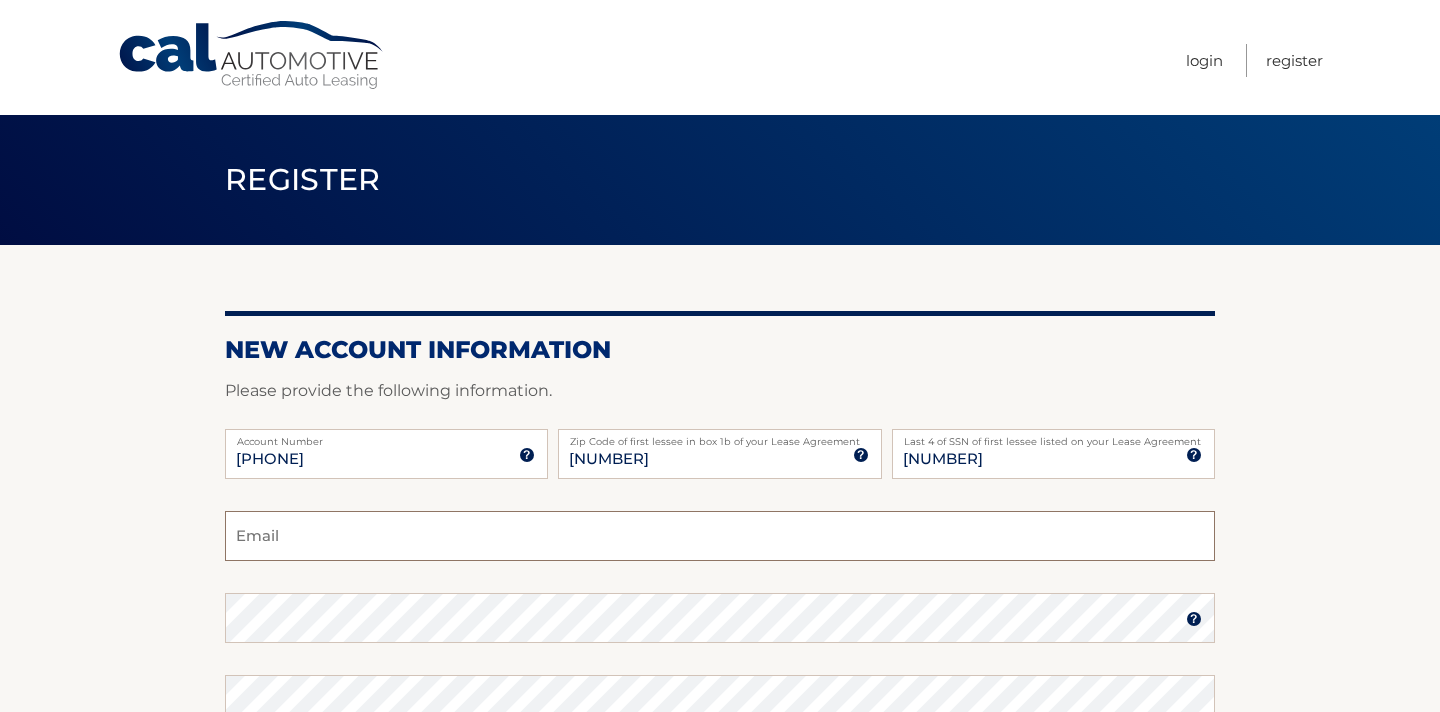 click on "Email" at bounding box center [720, 536] 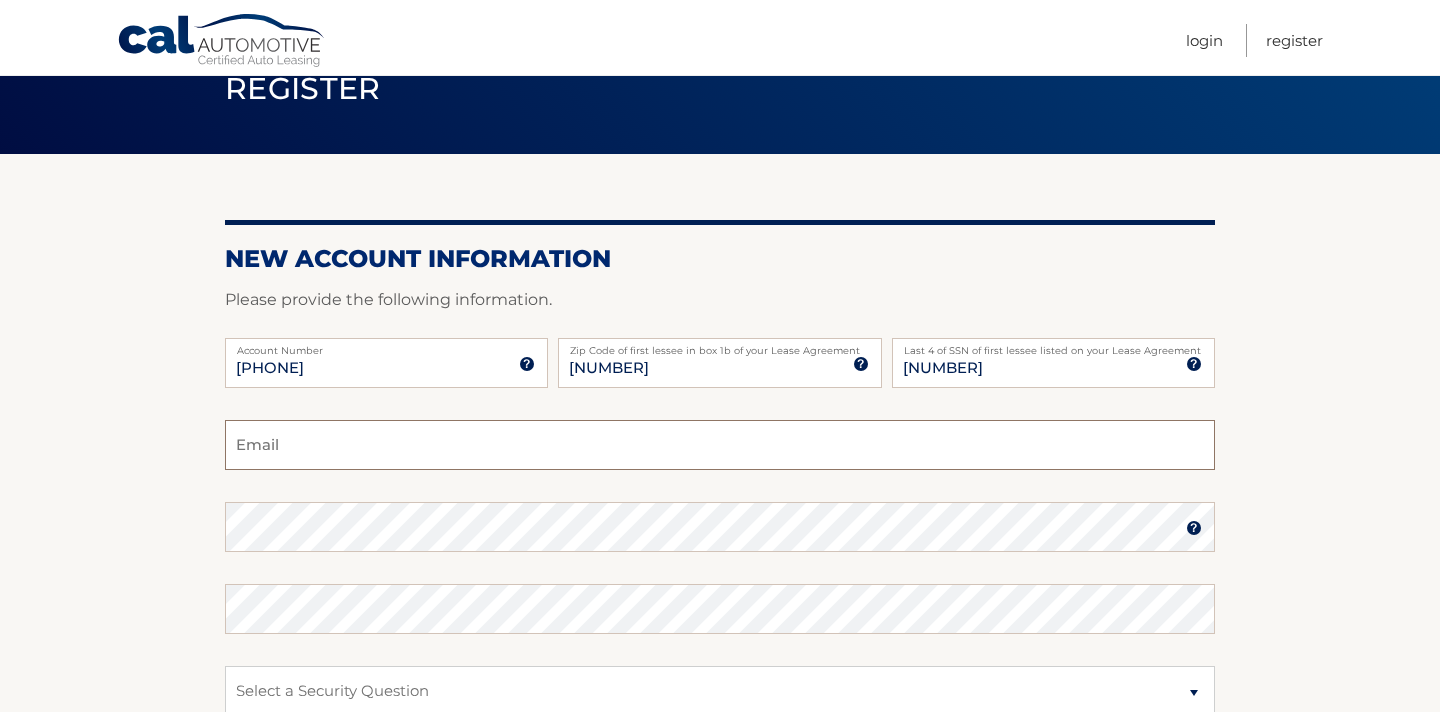 scroll, scrollTop: 90, scrollLeft: 0, axis: vertical 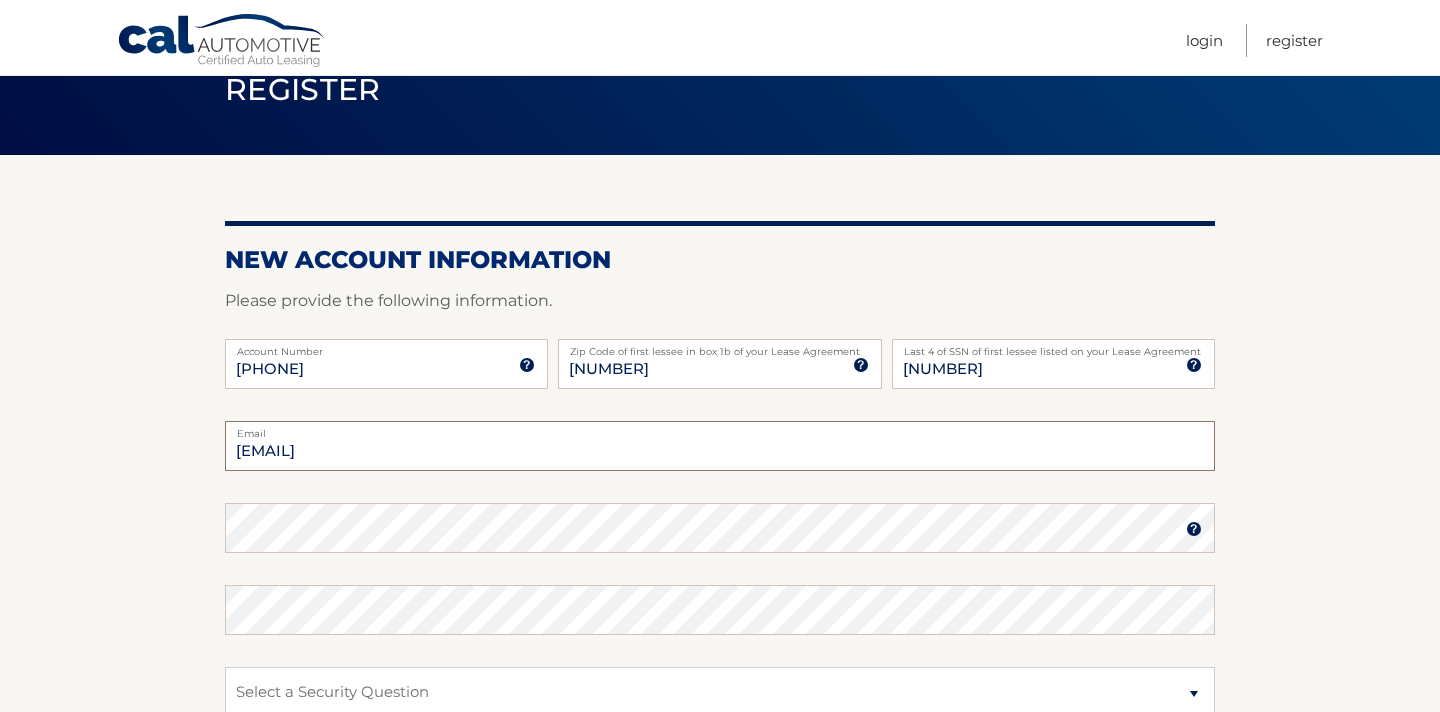 type on "capricious011958@aol.com" 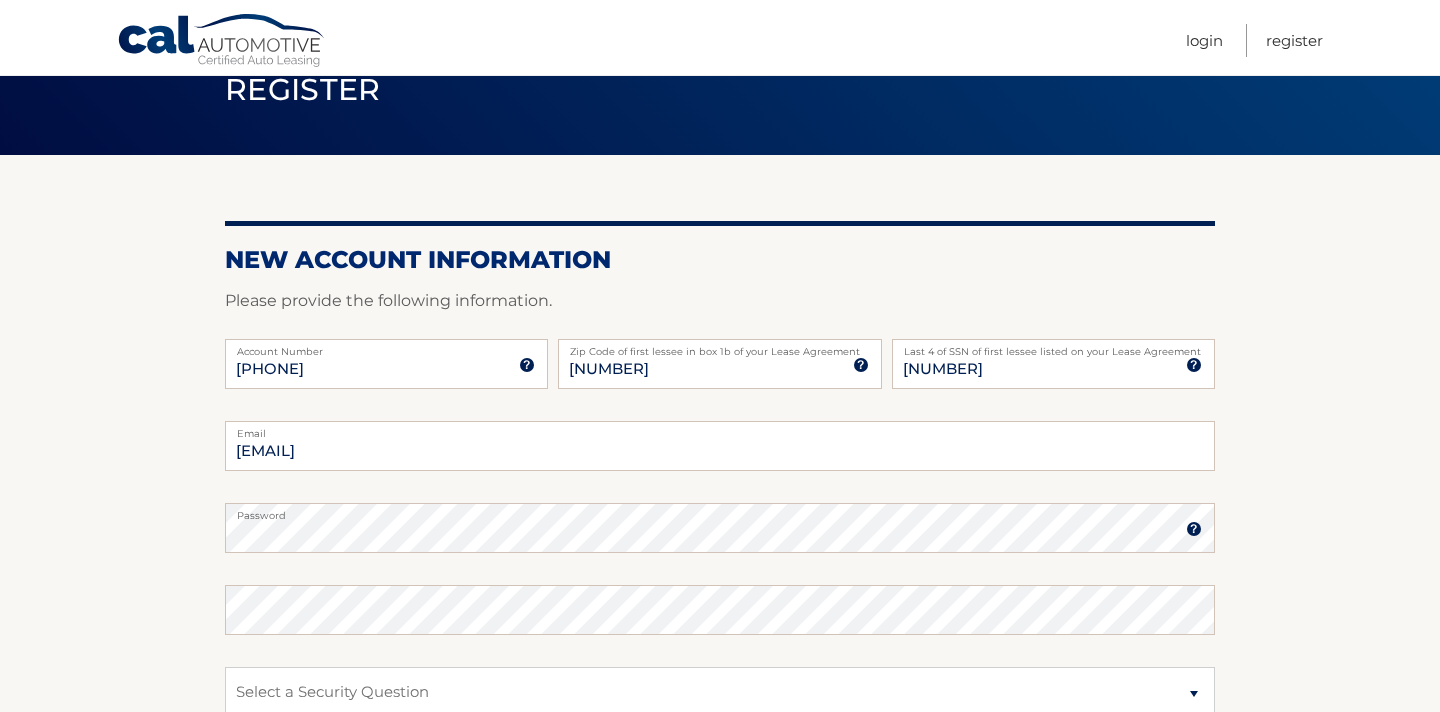 click at bounding box center [1194, 529] 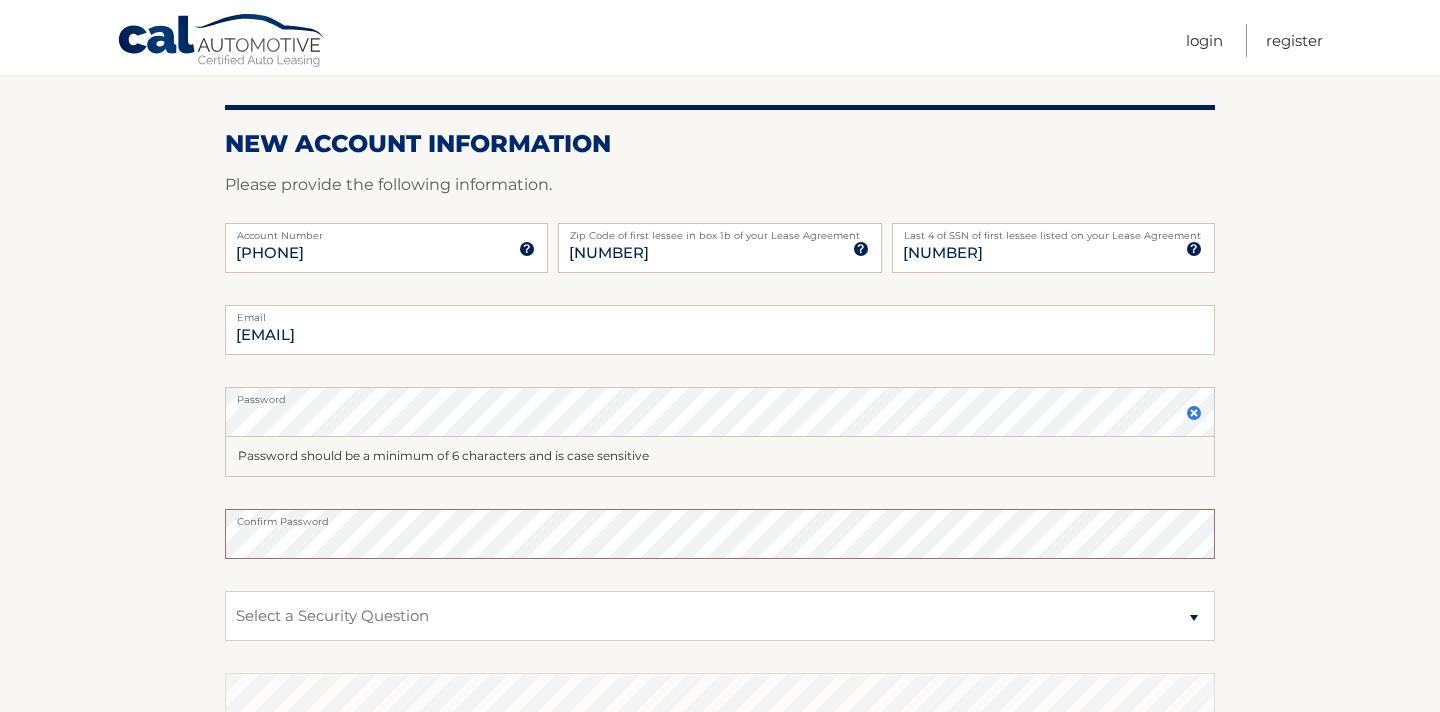scroll, scrollTop: 220, scrollLeft: 0, axis: vertical 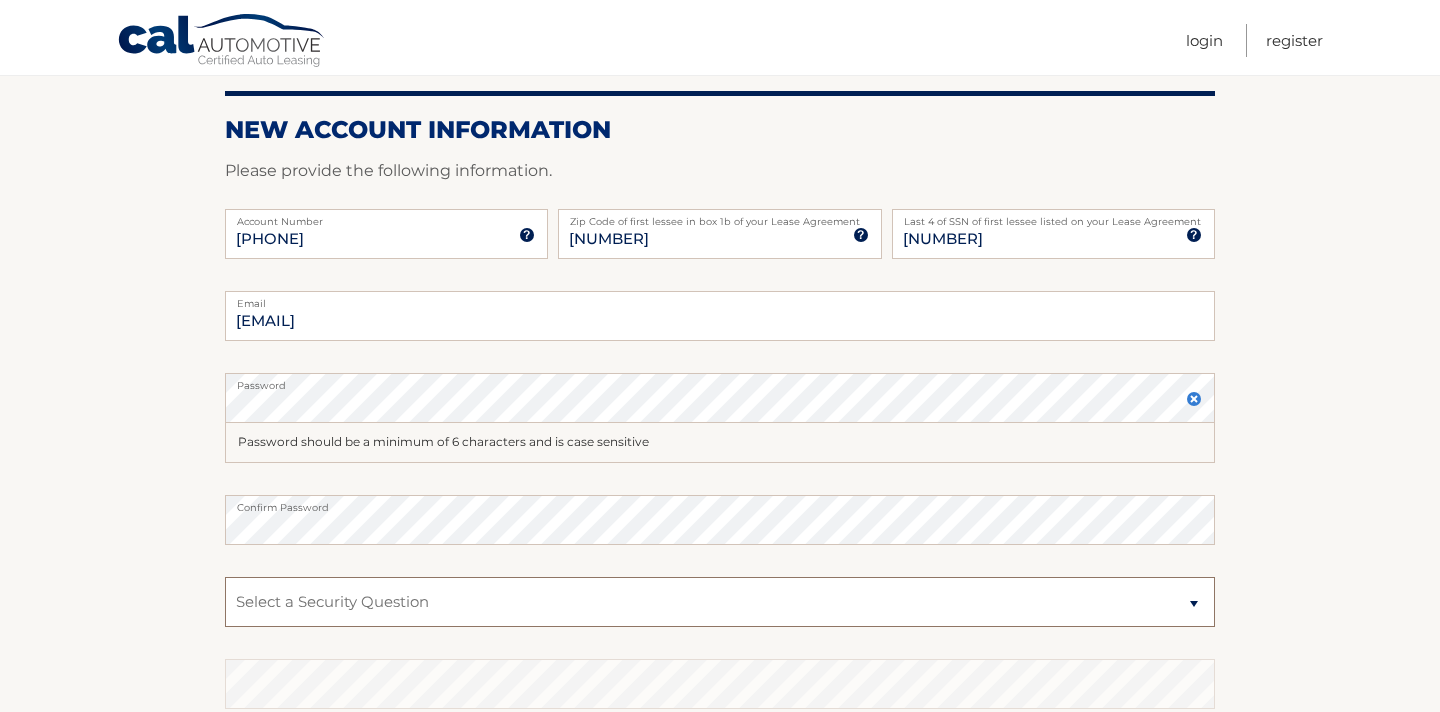 click on "Select a Security Question
What was the name of your elementary school?
What is your mother’s maiden name?
What street did you live on in the third grade?
In what city or town was your first job?
What was your childhood phone number including area code? (e.g., 000-000-0000)" at bounding box center [720, 602] 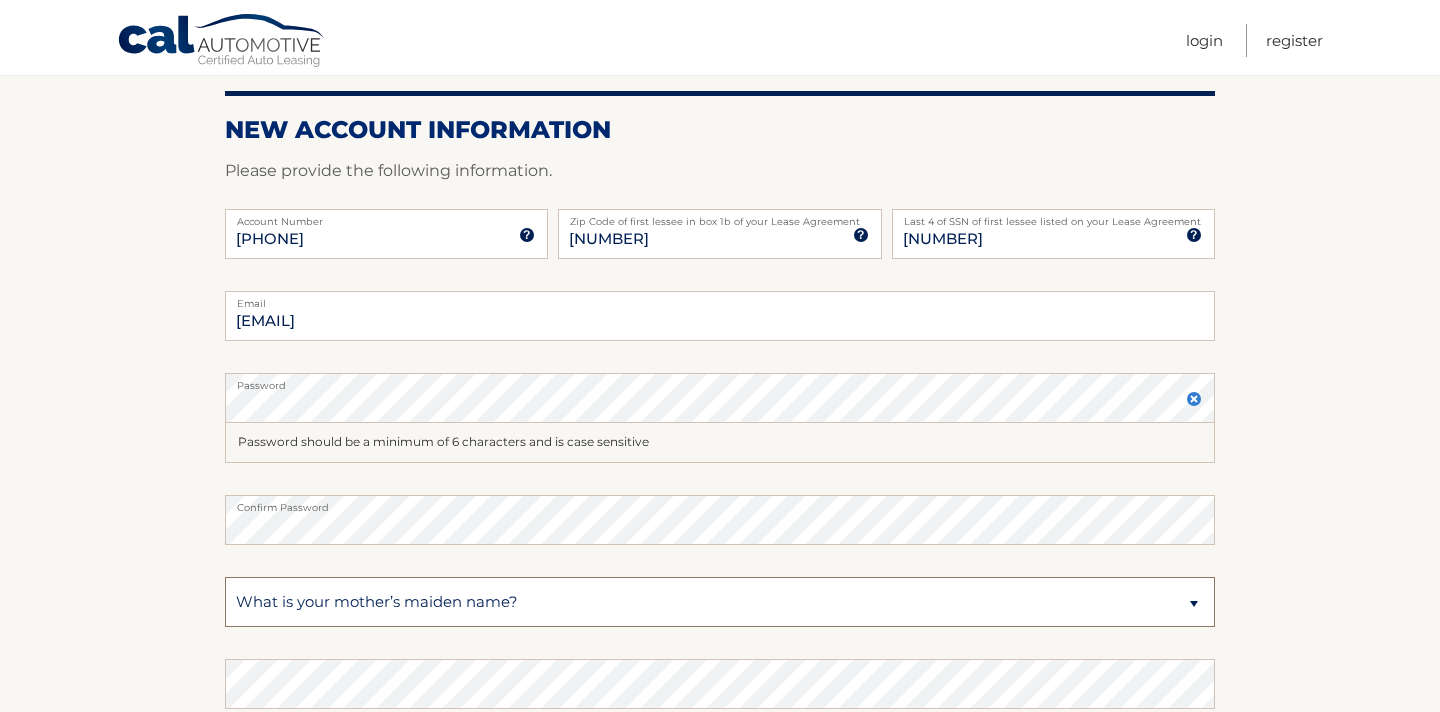 click on "Select a Security Question
What was the name of your elementary school?
What is your mother’s maiden name?
What street did you live on in the third grade?
In what city or town was your first job?
What was your childhood phone number including area code? (e.g., 000-000-0000)" at bounding box center (720, 602) 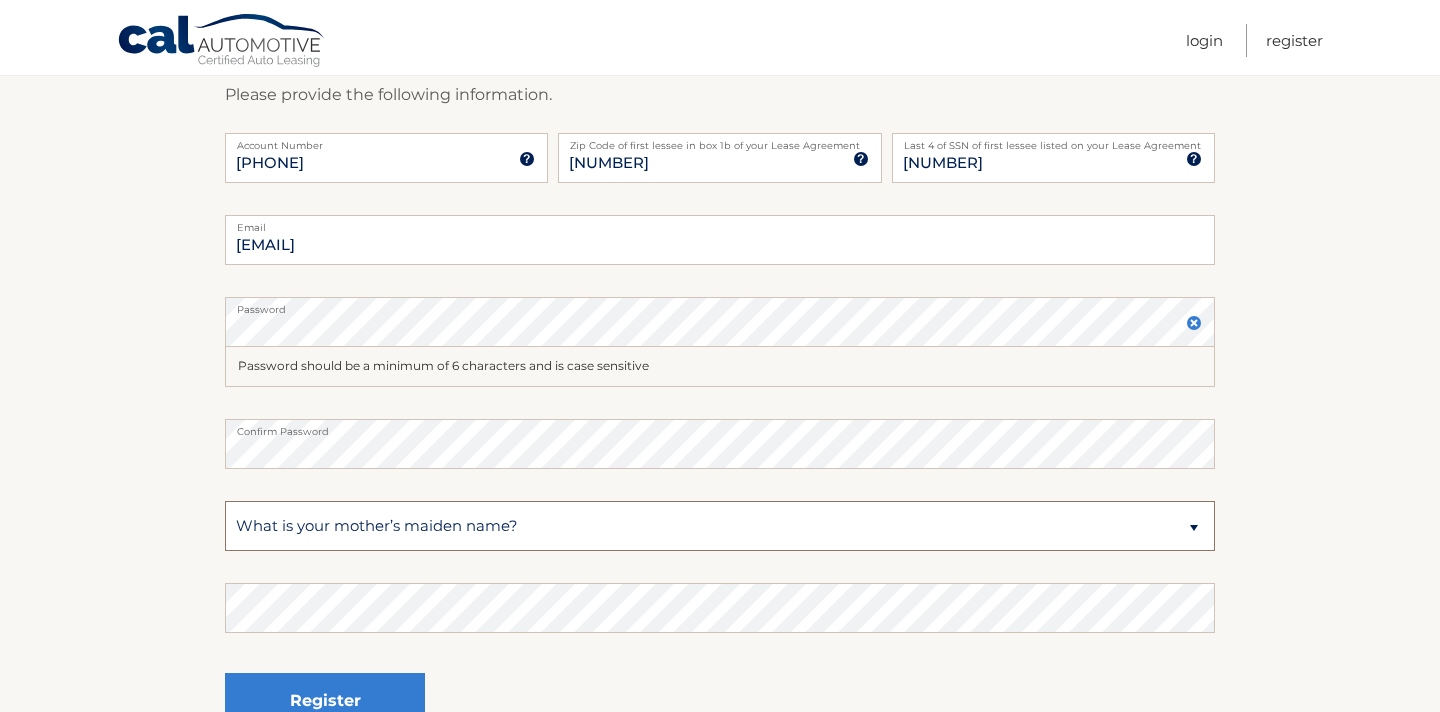 scroll, scrollTop: 325, scrollLeft: 0, axis: vertical 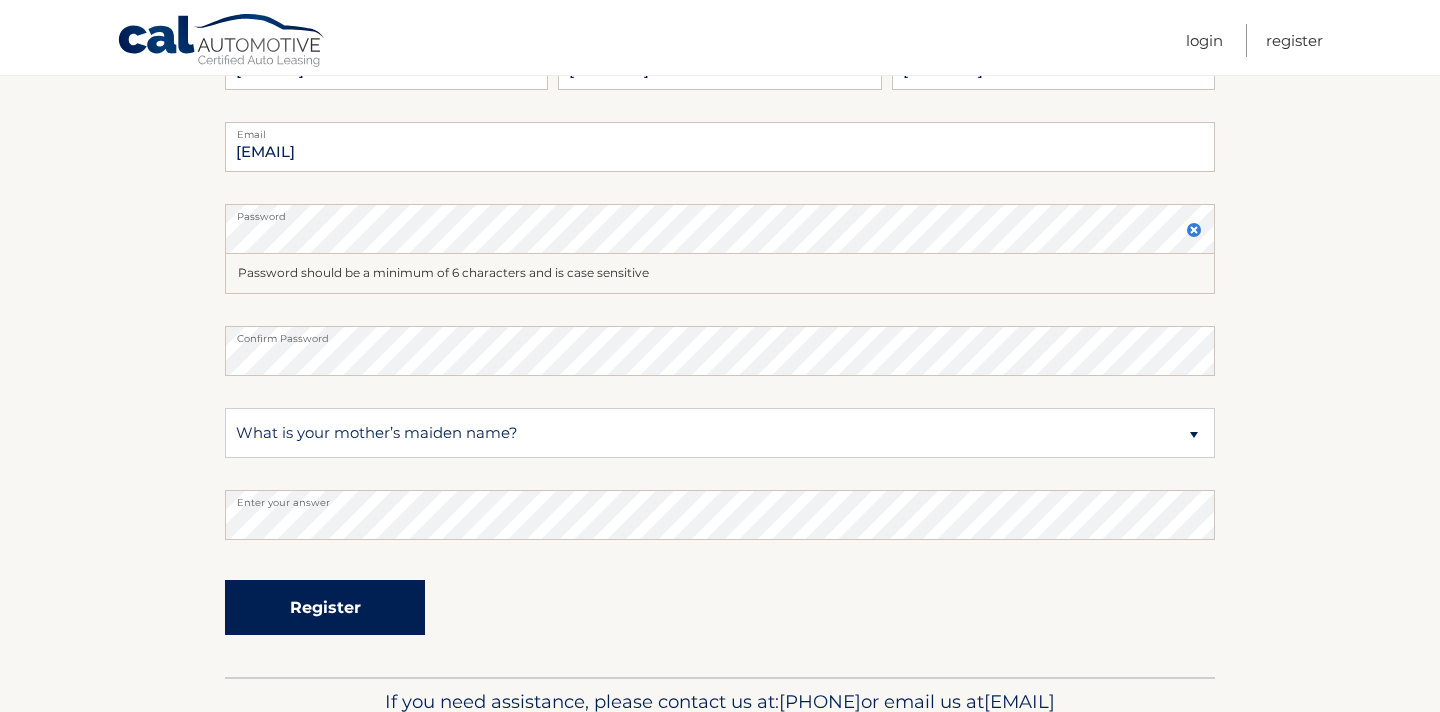 click on "Register" at bounding box center (325, 607) 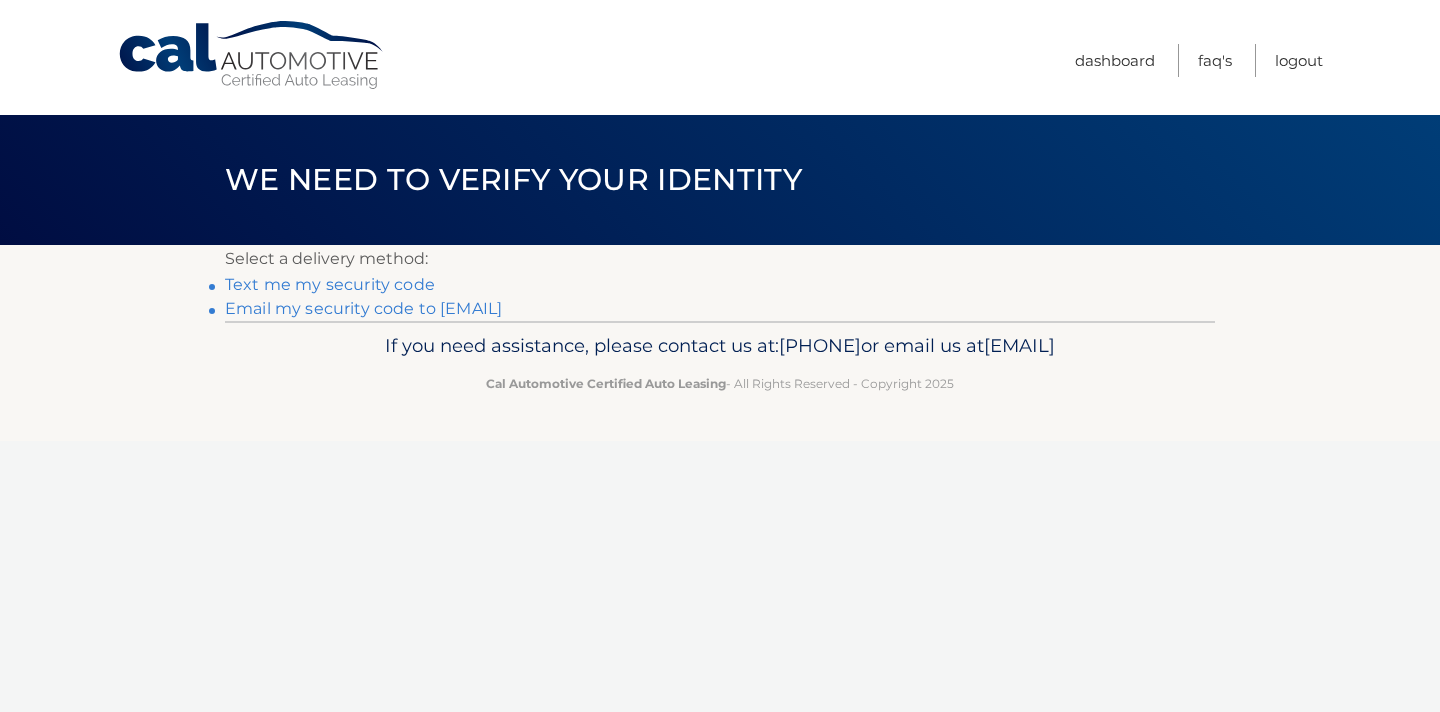 scroll, scrollTop: 0, scrollLeft: 0, axis: both 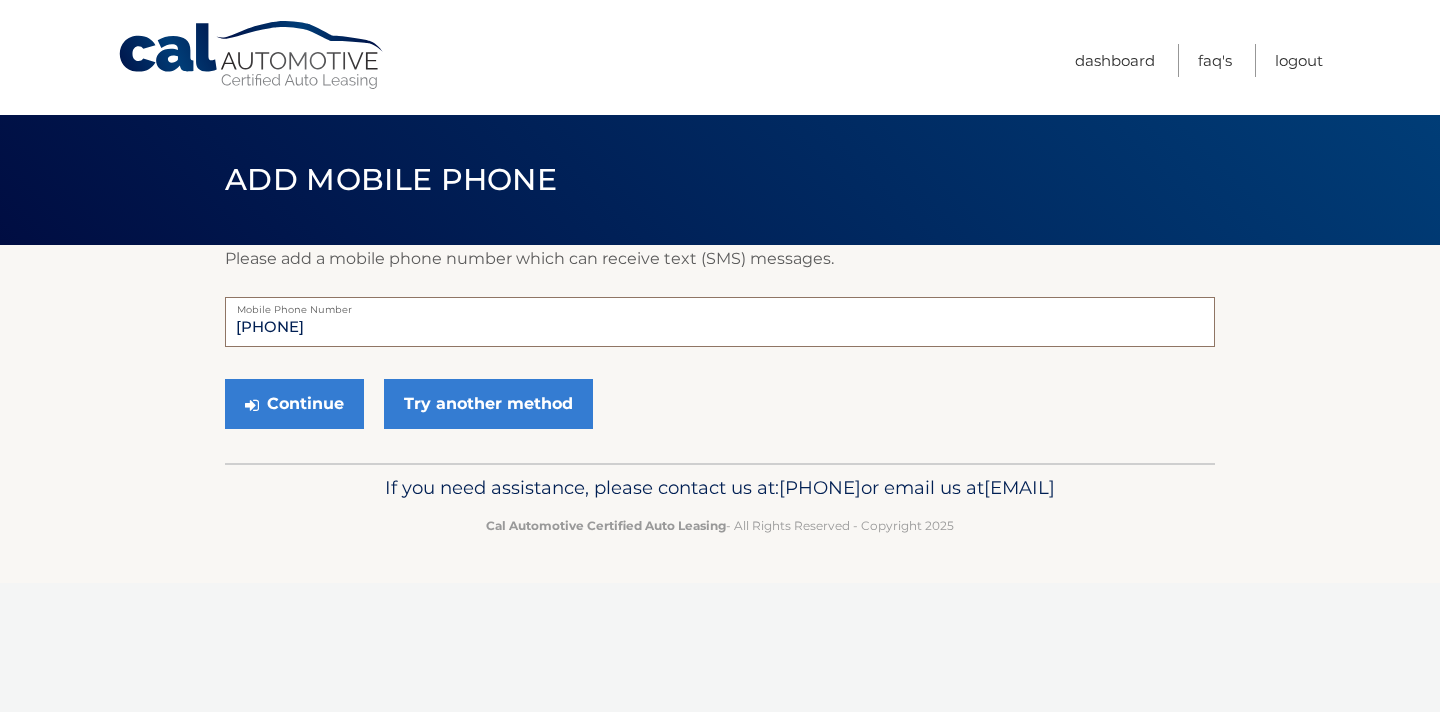 click on "[PHONE]" at bounding box center [720, 322] 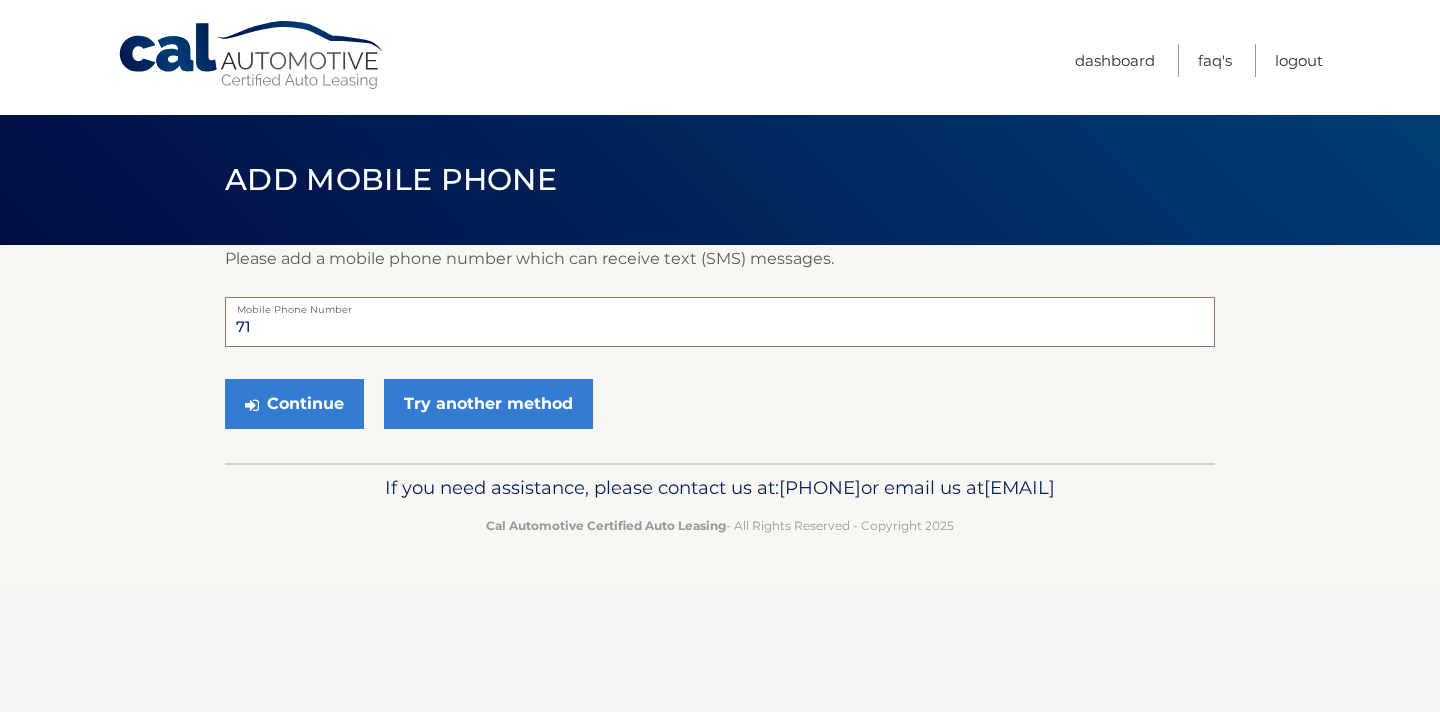 type on "7" 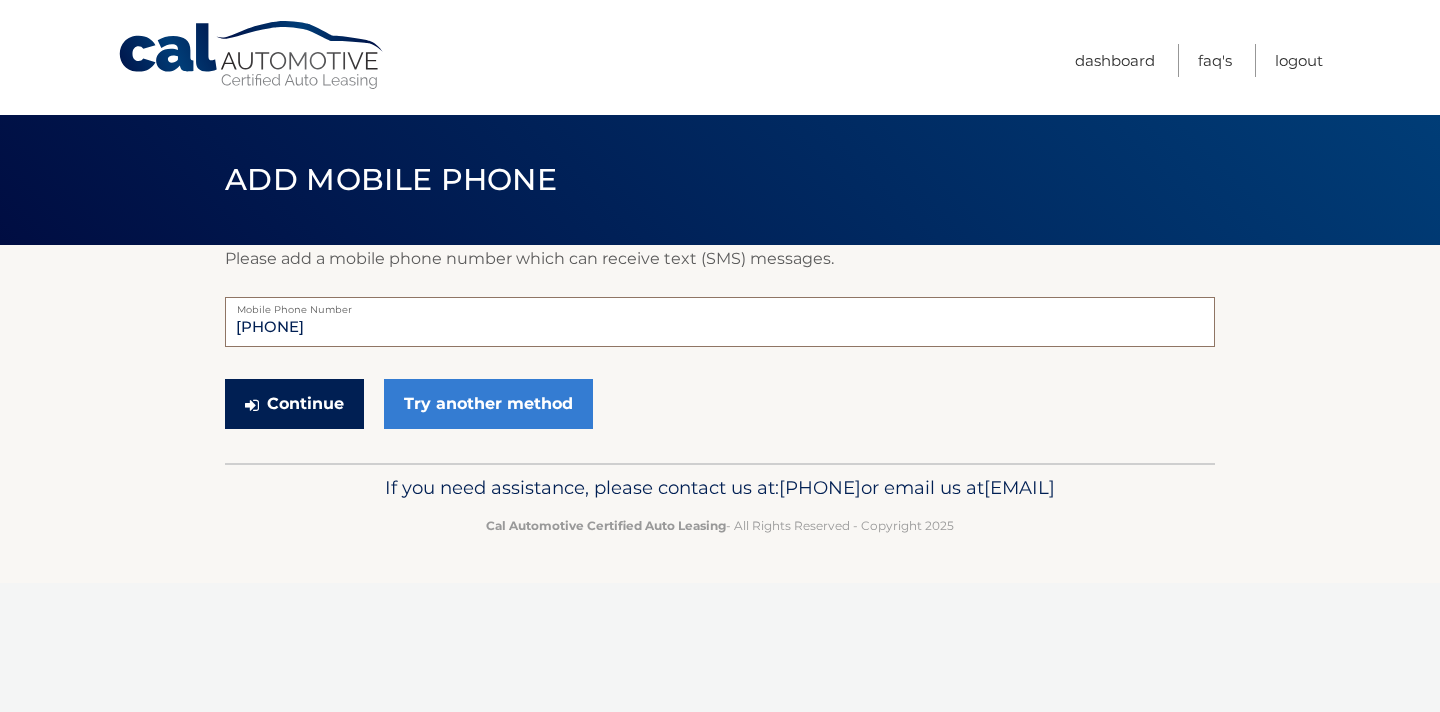 type on "914-224-7968" 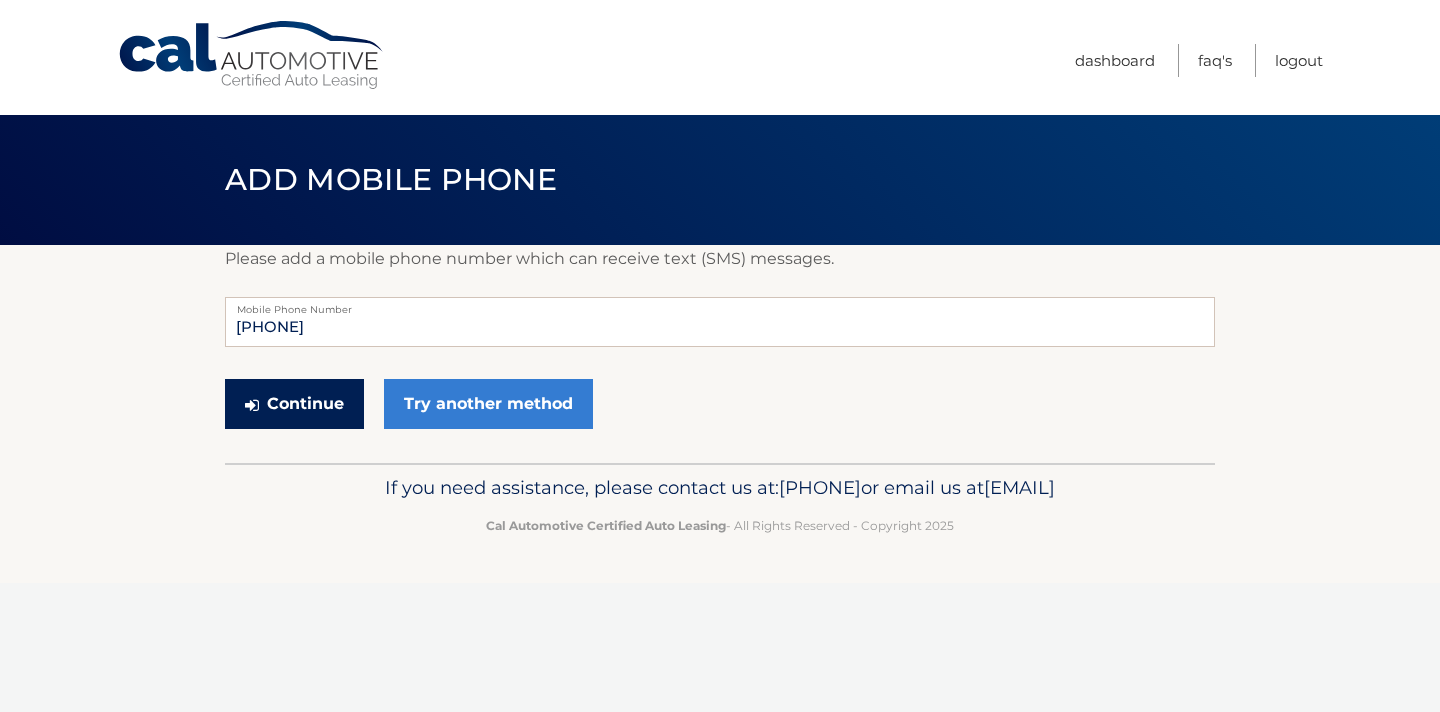 click on "Continue" at bounding box center [294, 404] 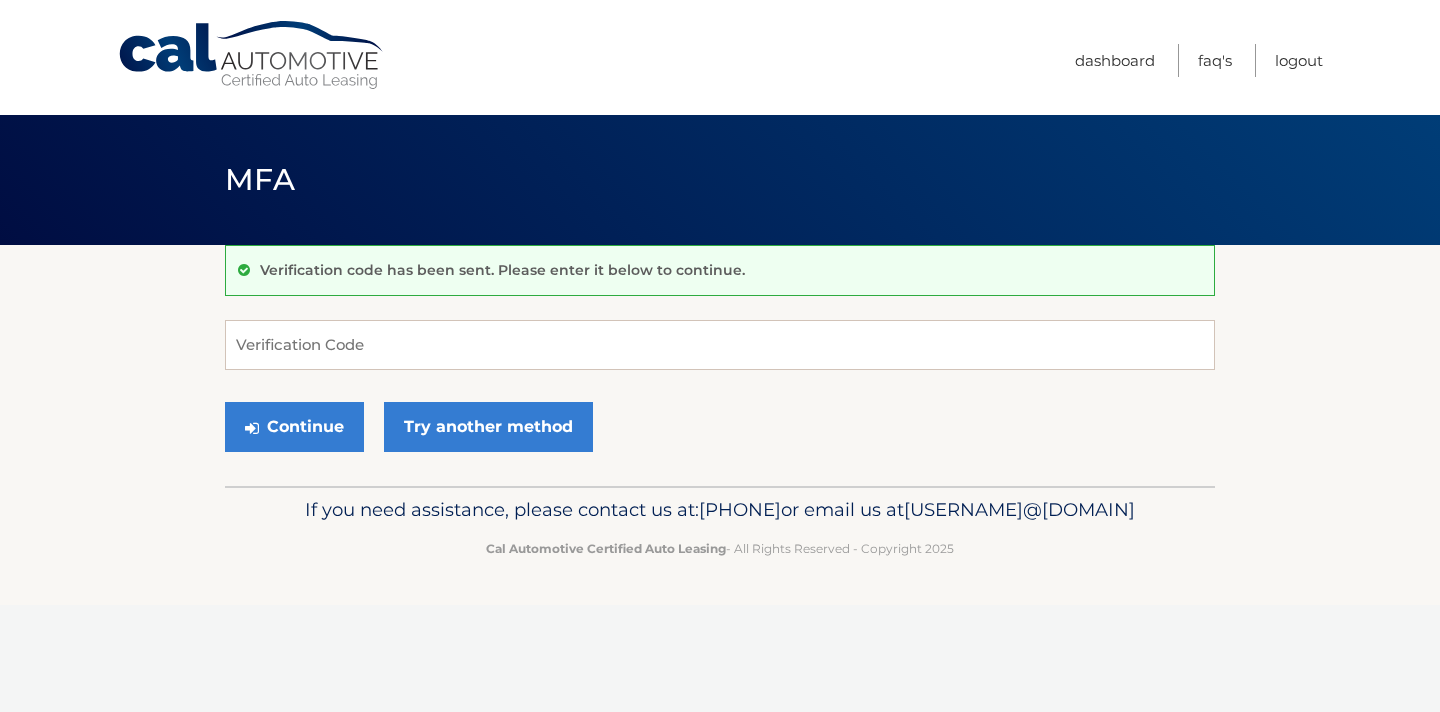 scroll, scrollTop: 0, scrollLeft: 0, axis: both 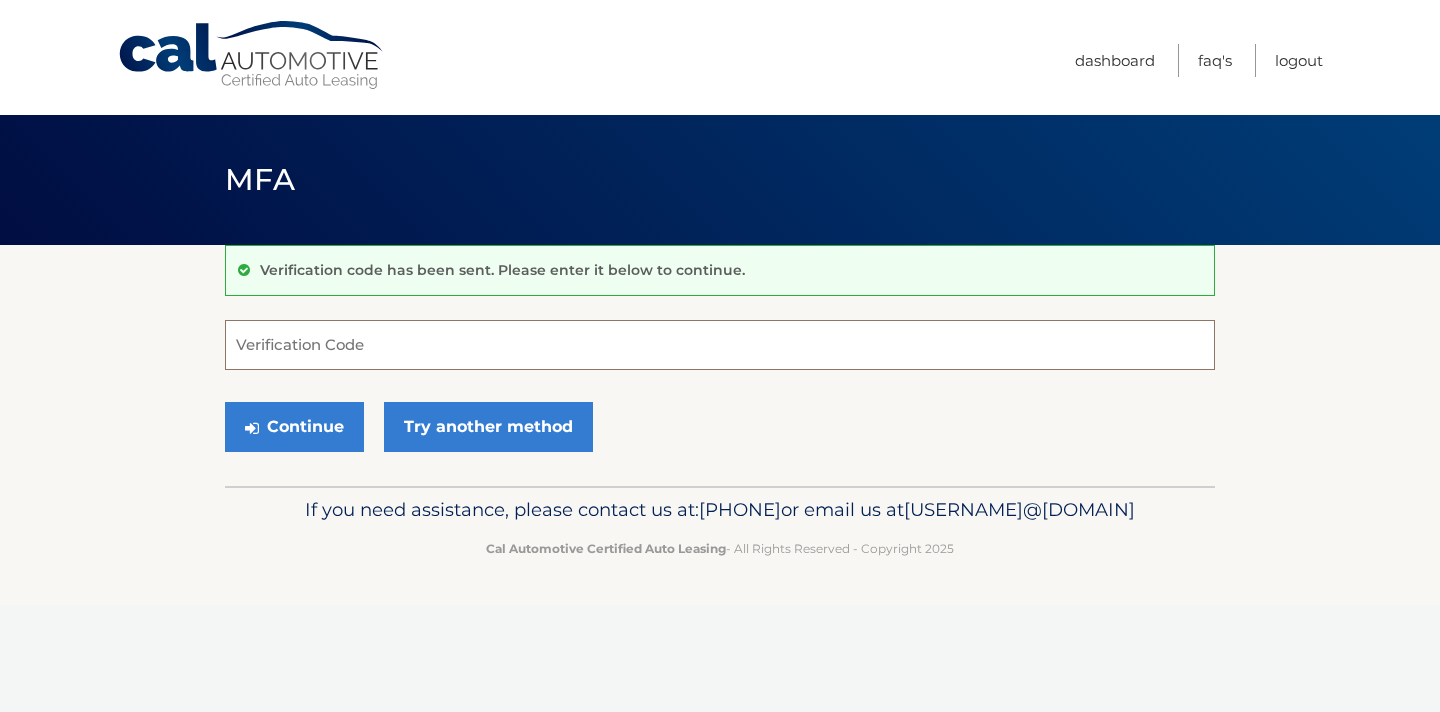 click on "Verification Code" at bounding box center [720, 345] 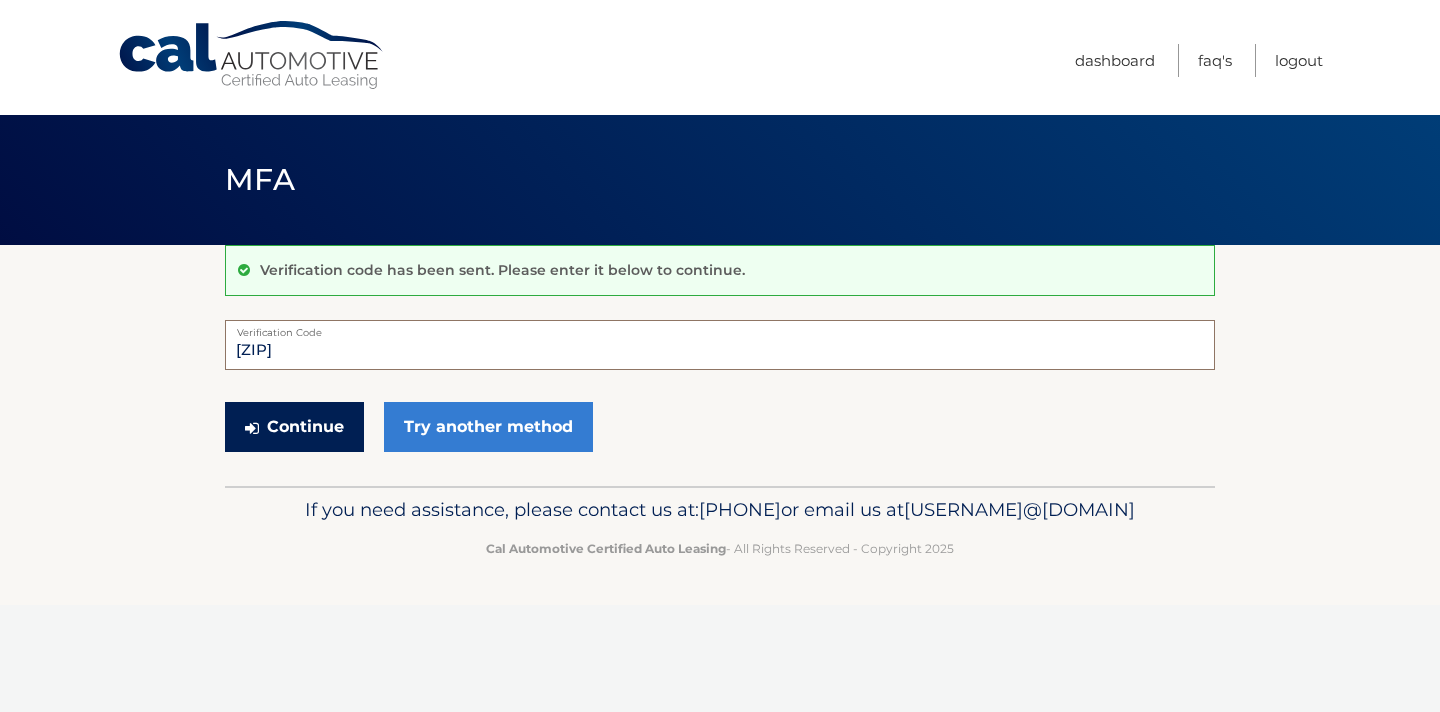 type on "031906" 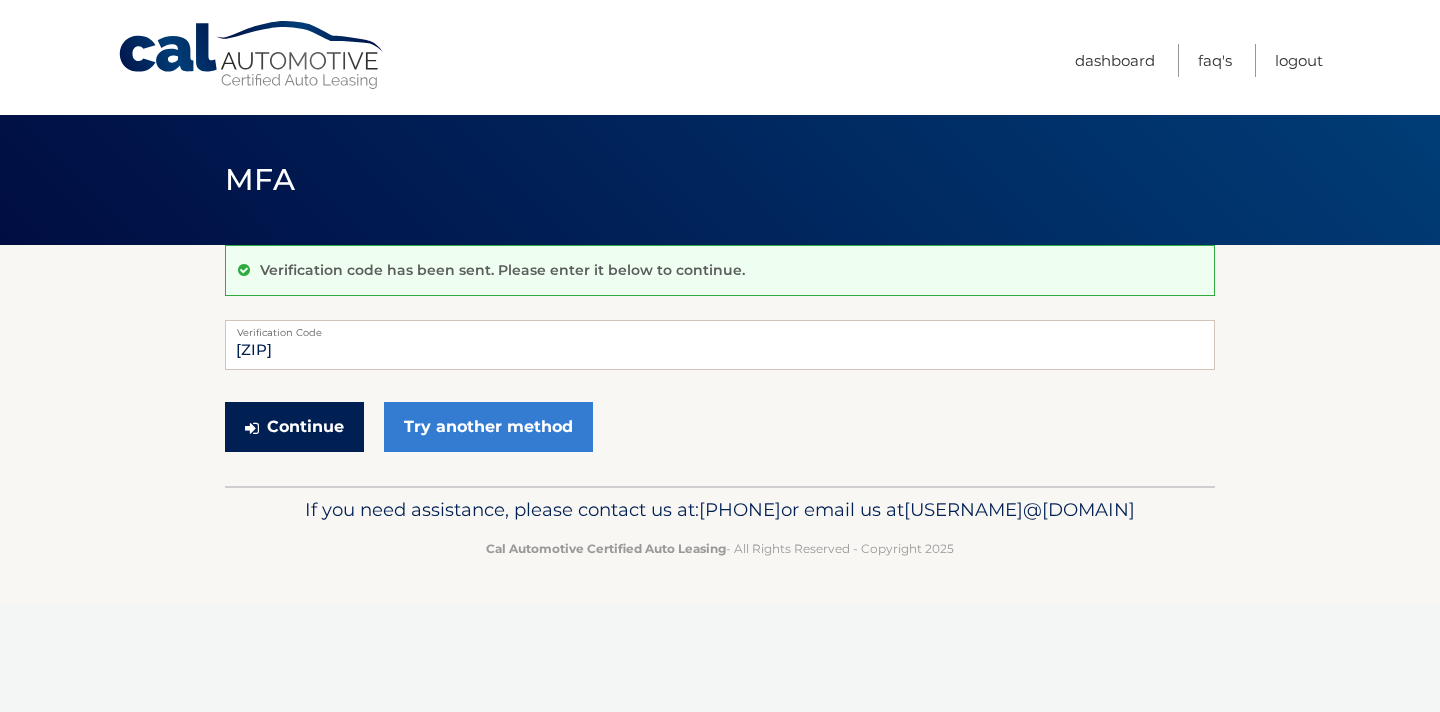 click on "Continue" at bounding box center [294, 427] 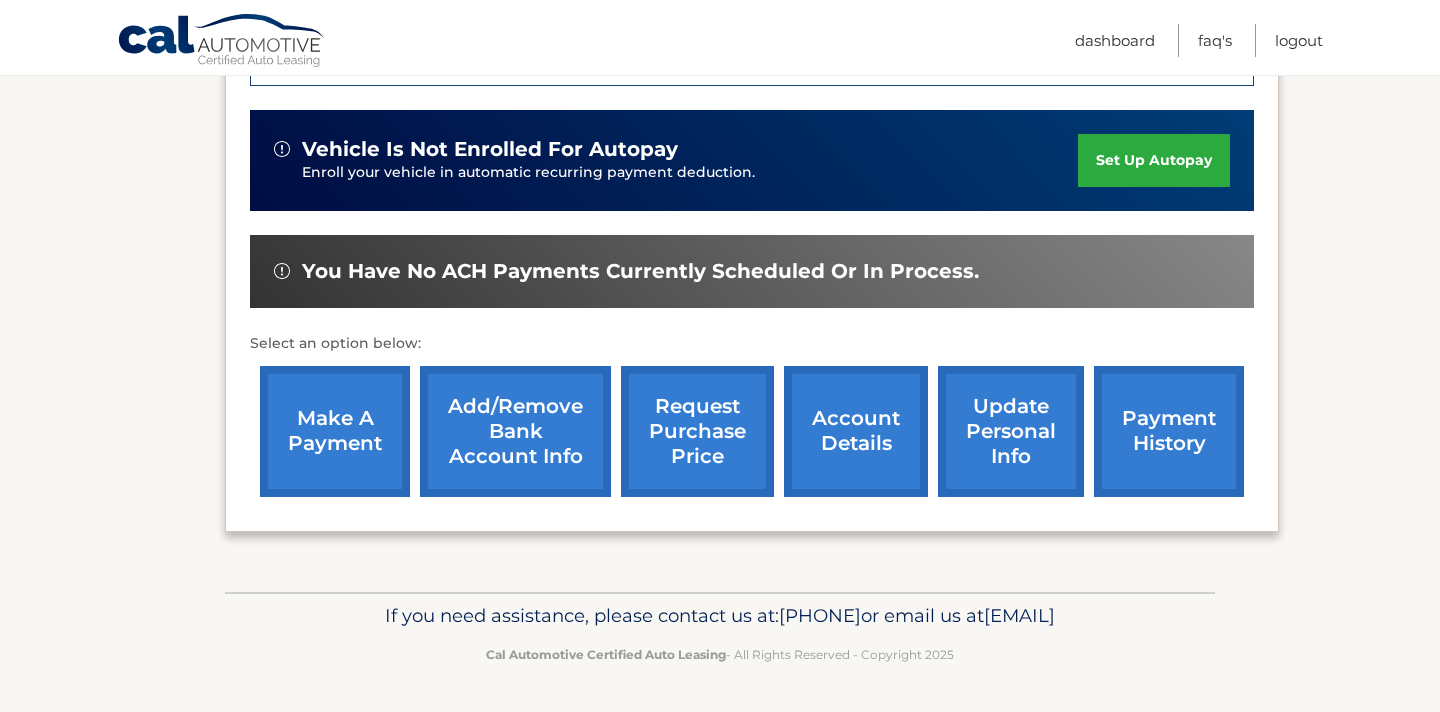 scroll, scrollTop: 570, scrollLeft: 0, axis: vertical 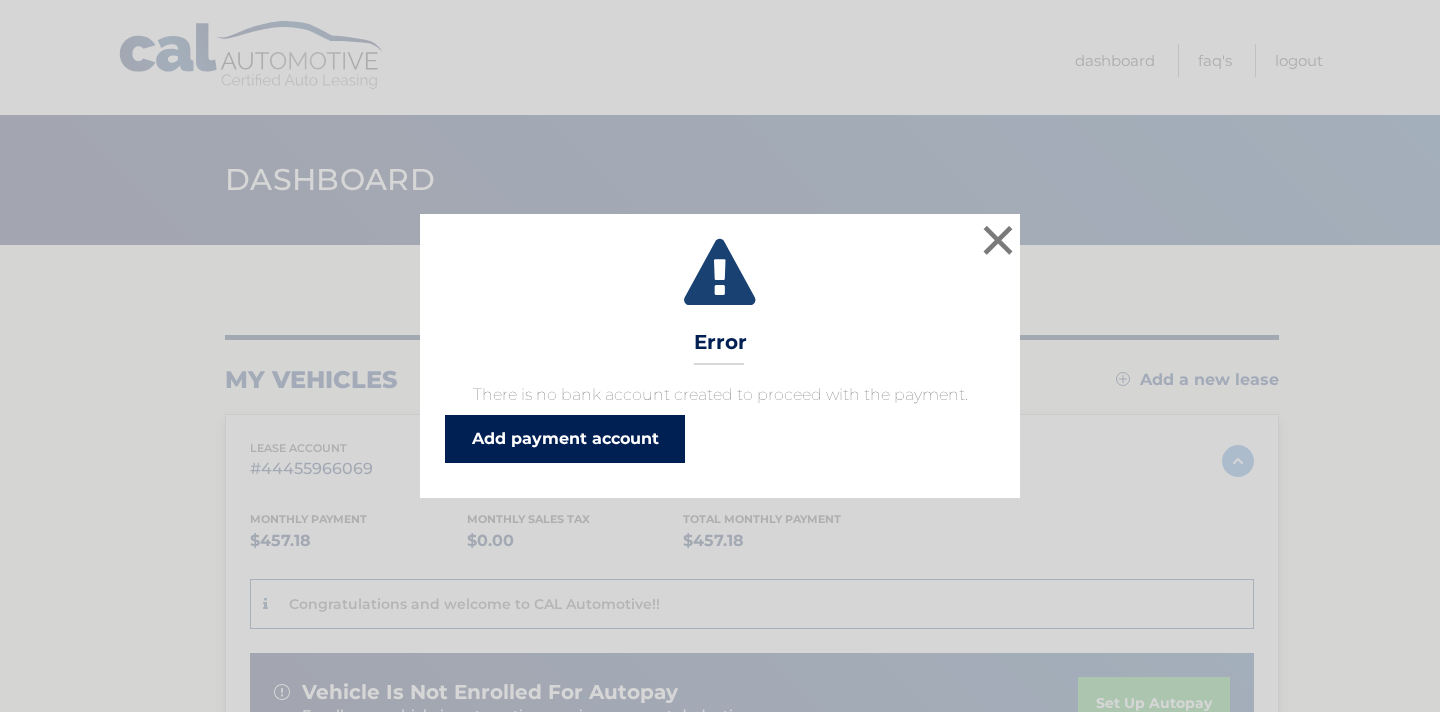 click on "Add payment account" at bounding box center (565, 439) 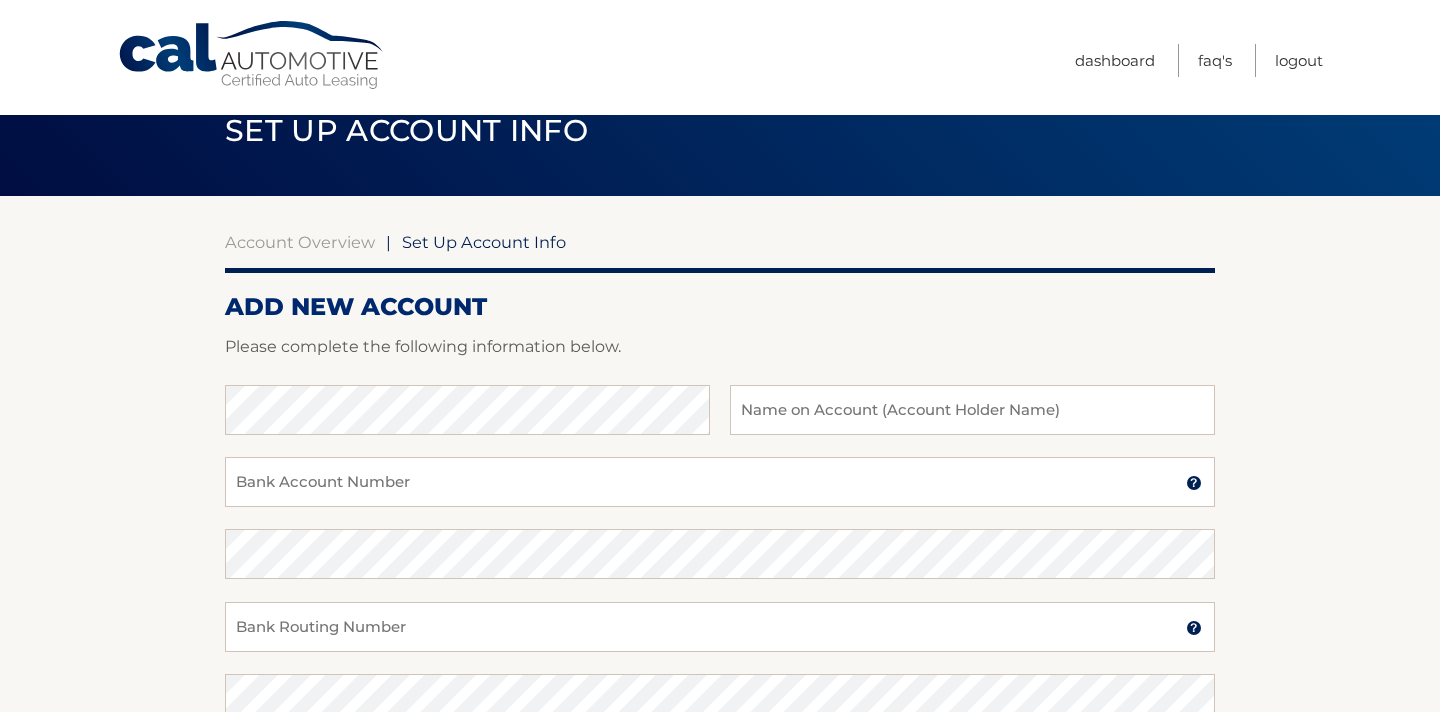 scroll, scrollTop: 53, scrollLeft: 0, axis: vertical 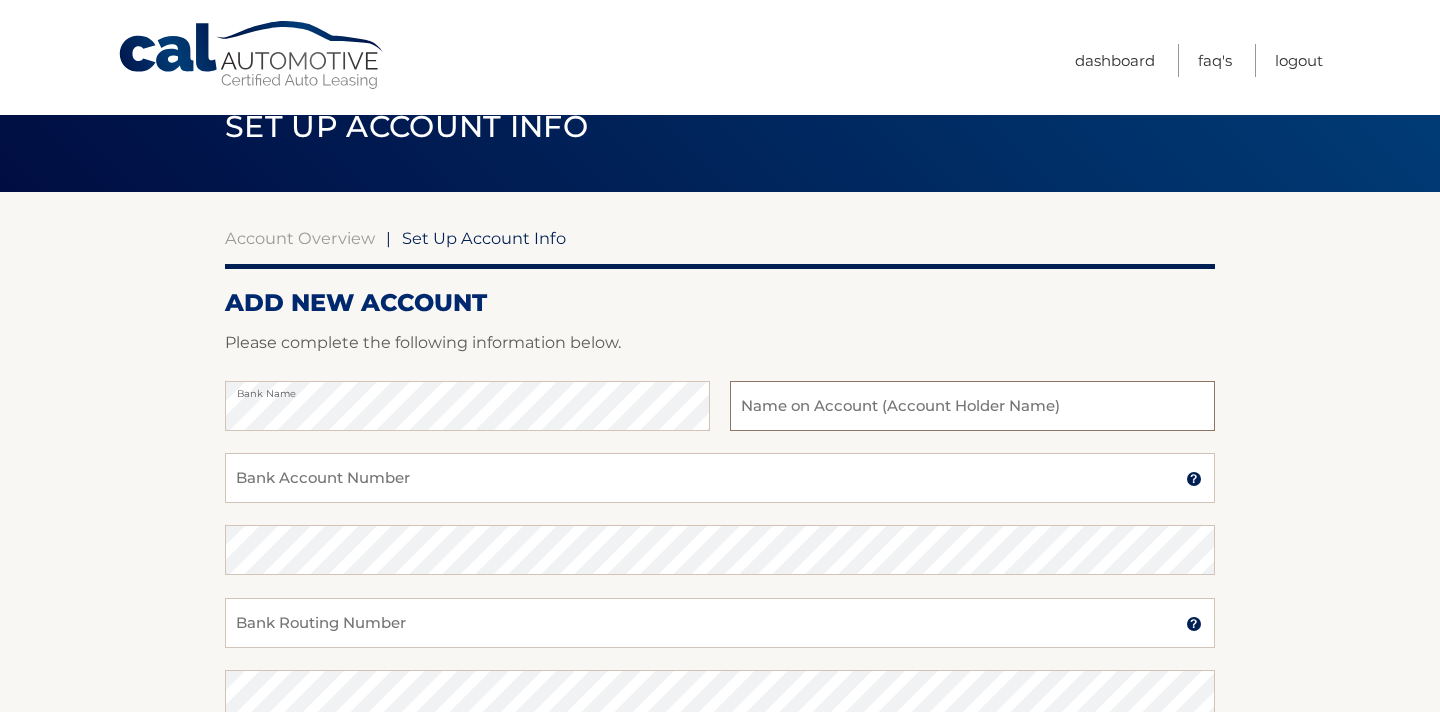 click at bounding box center [972, 406] 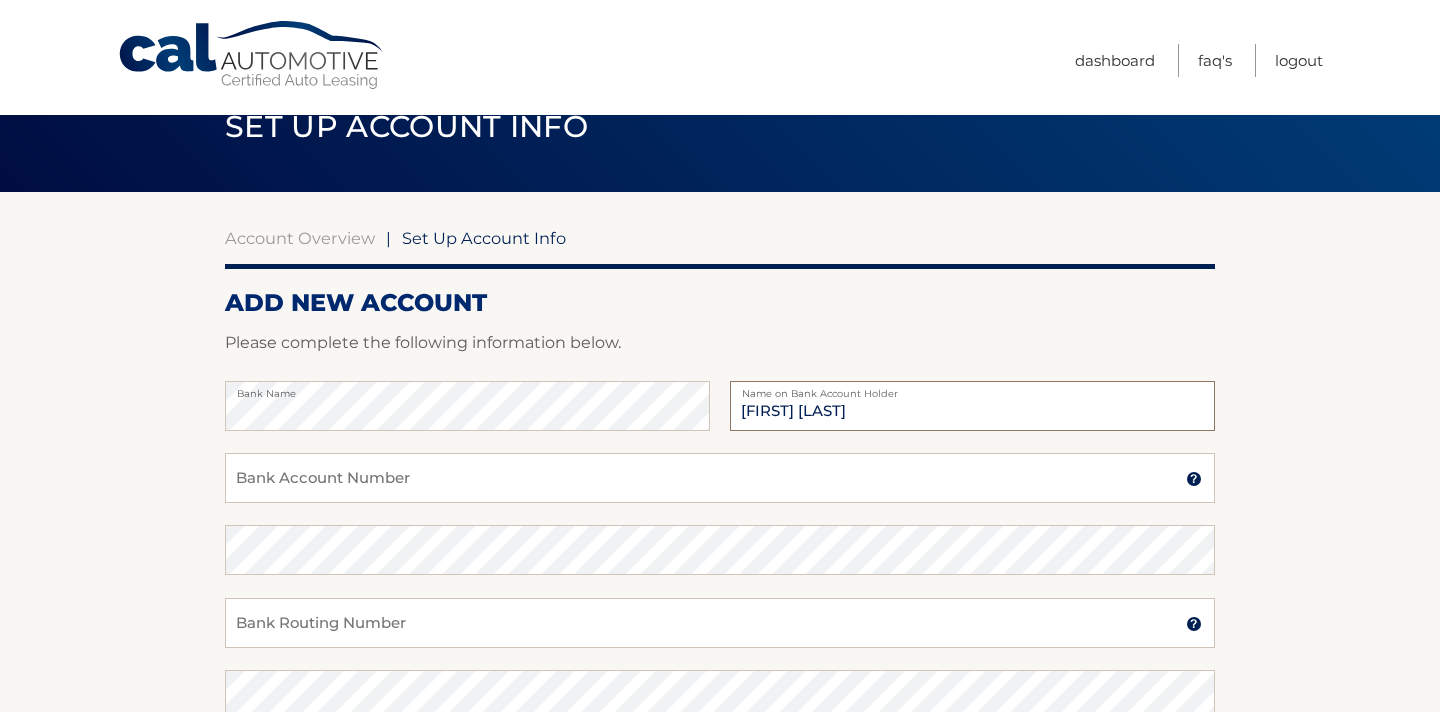 type on "Lori Williams" 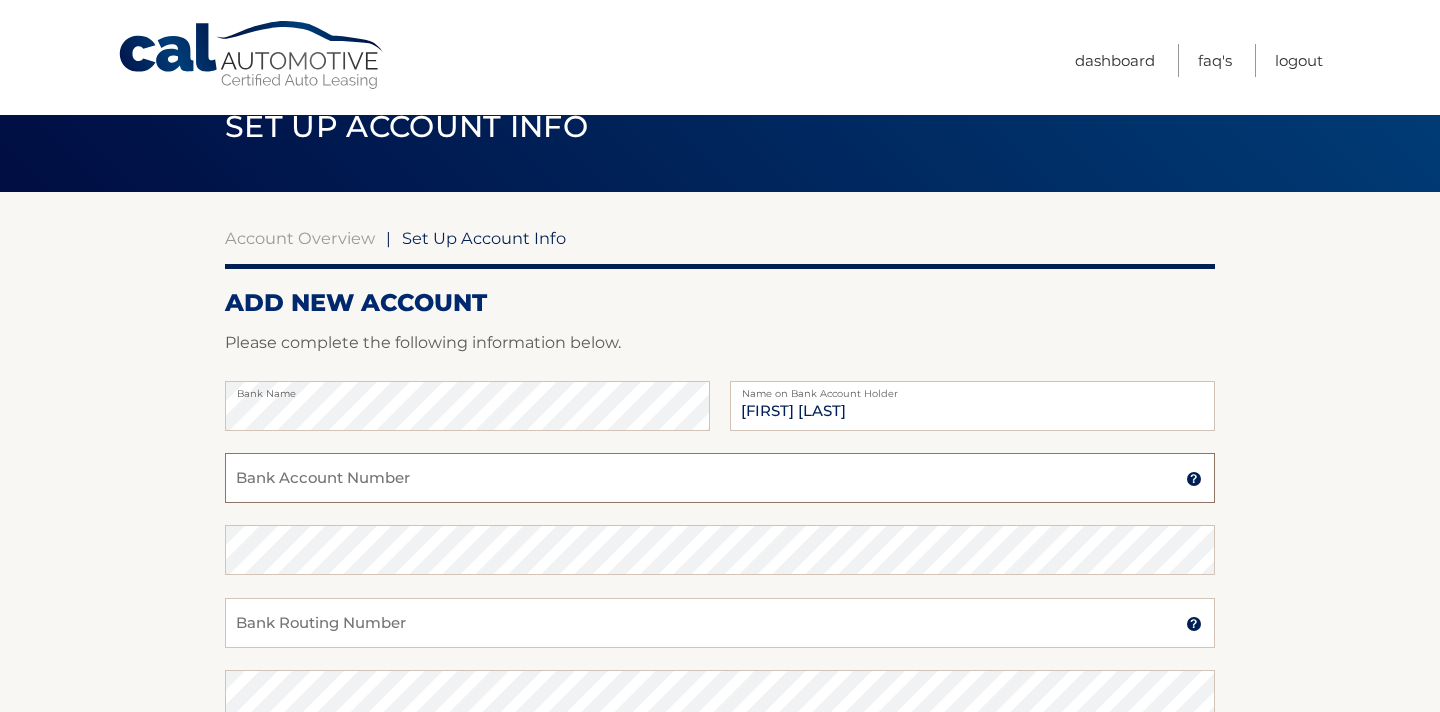 click on "Bank Account Number" at bounding box center [720, 478] 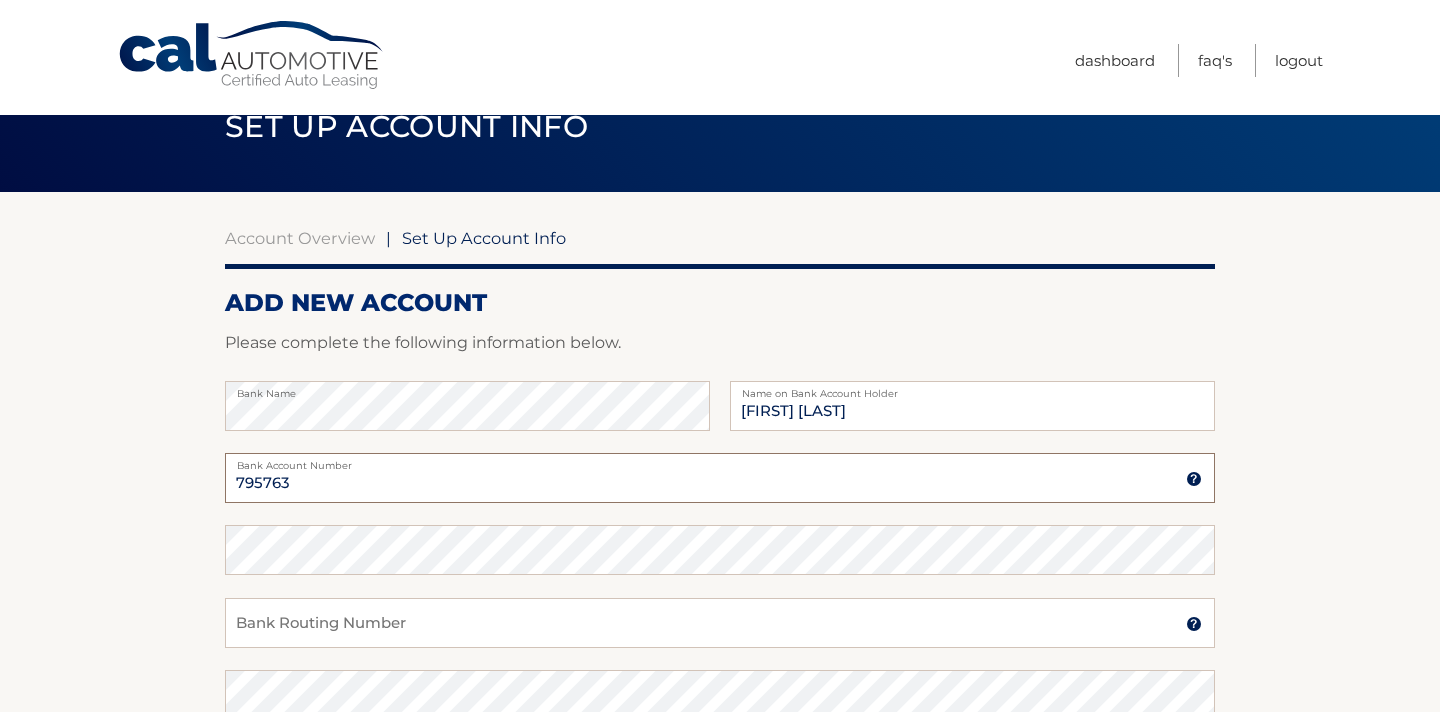 type on "795763" 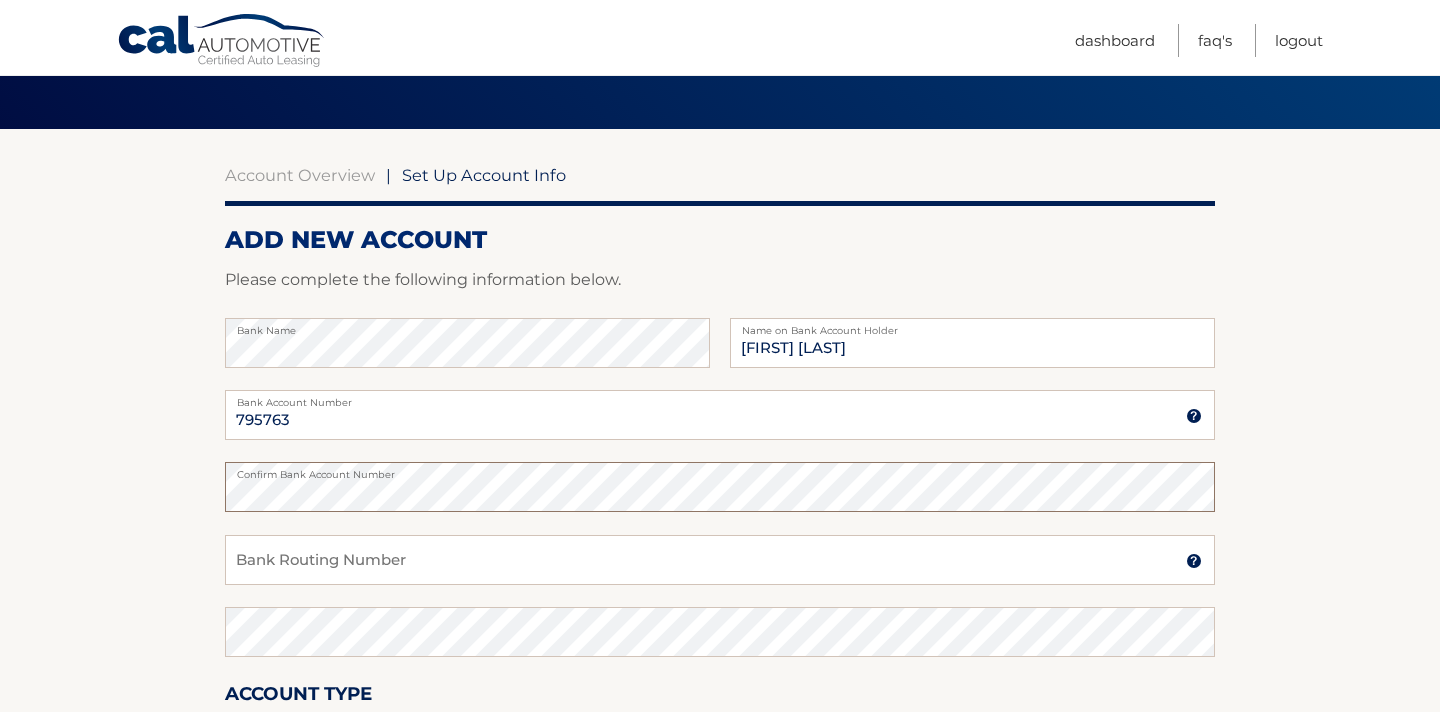 scroll, scrollTop: 124, scrollLeft: 0, axis: vertical 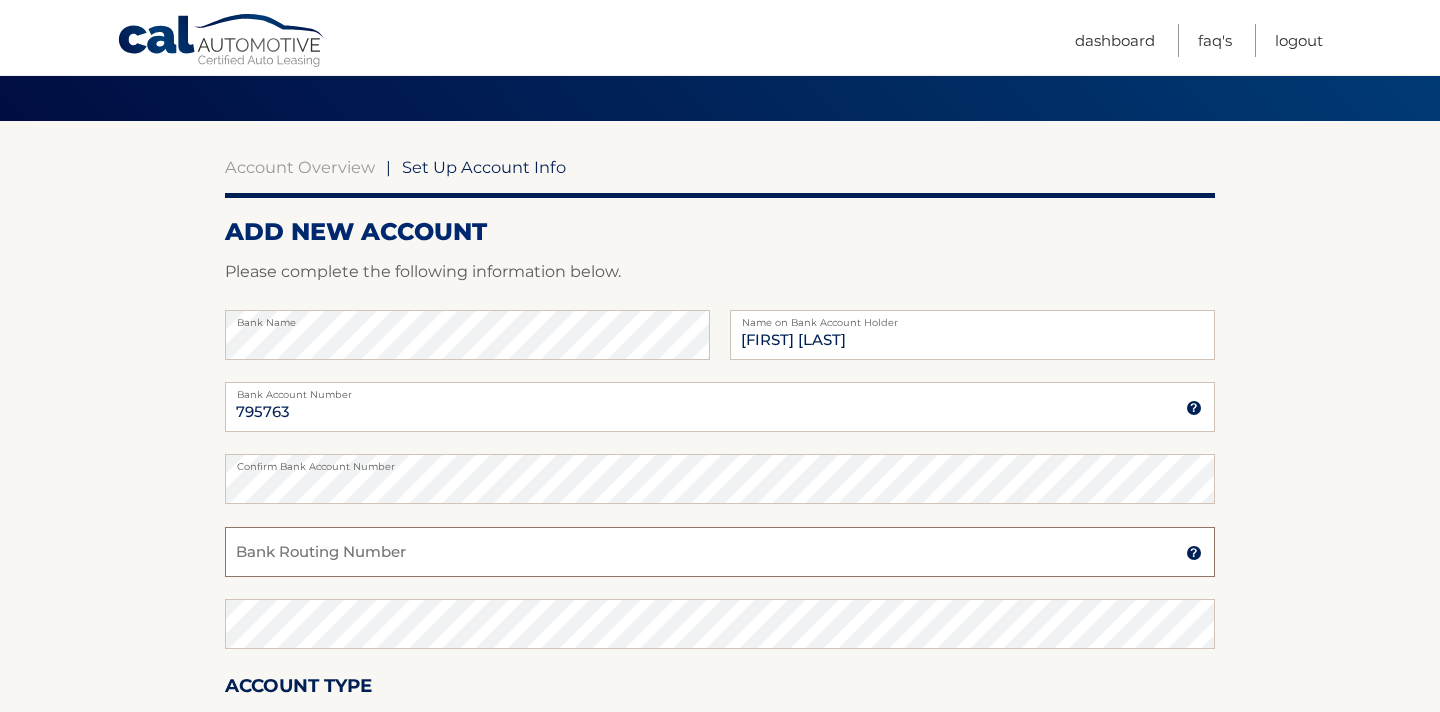 click on "Bank Routing Number" at bounding box center (720, 552) 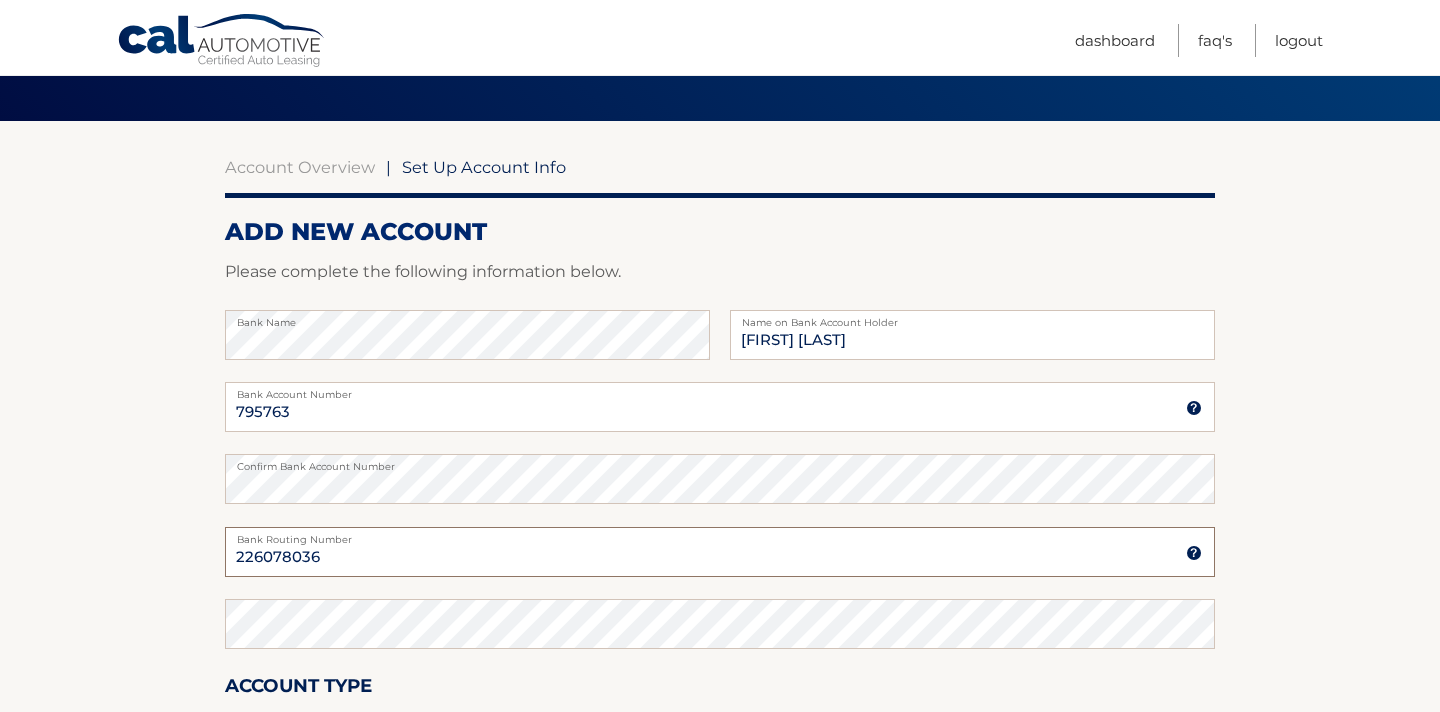 type on "226078036" 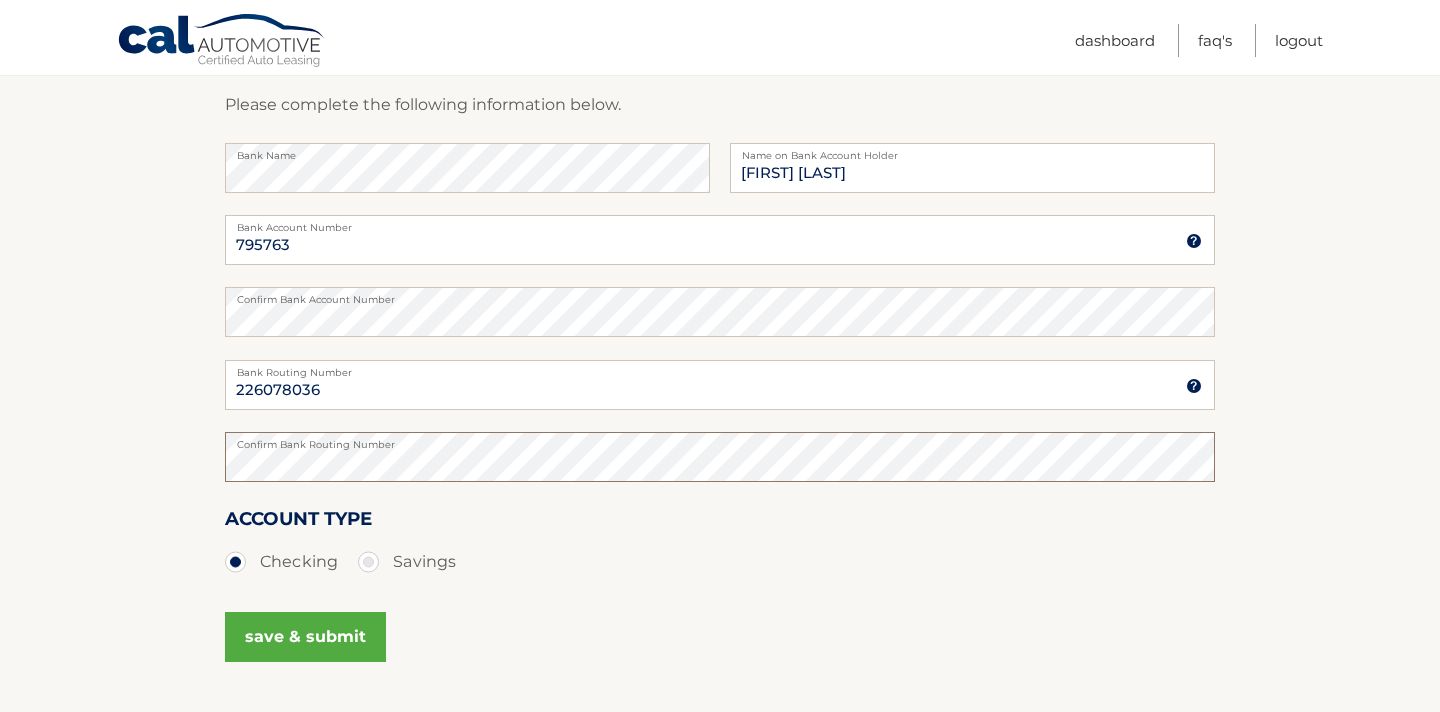 scroll, scrollTop: 293, scrollLeft: 0, axis: vertical 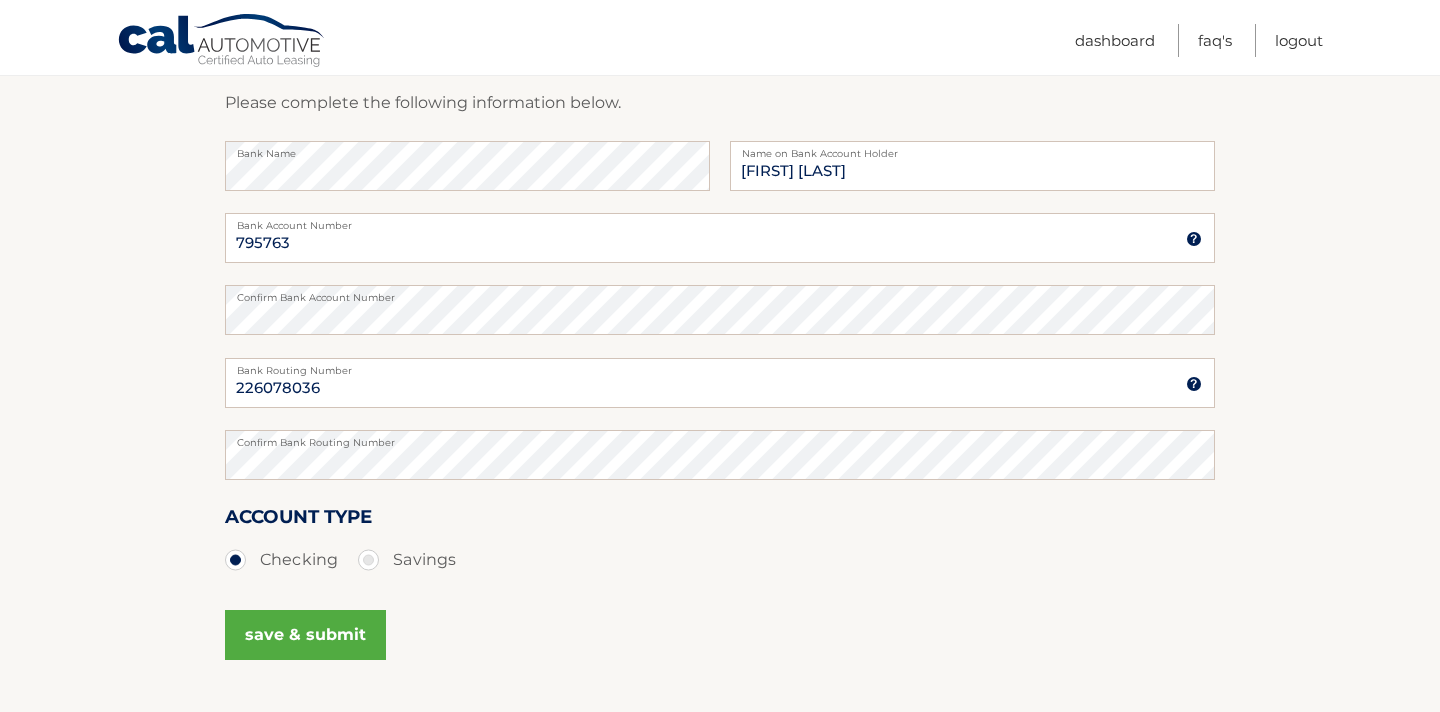 click on "save & submit" at bounding box center (305, 635) 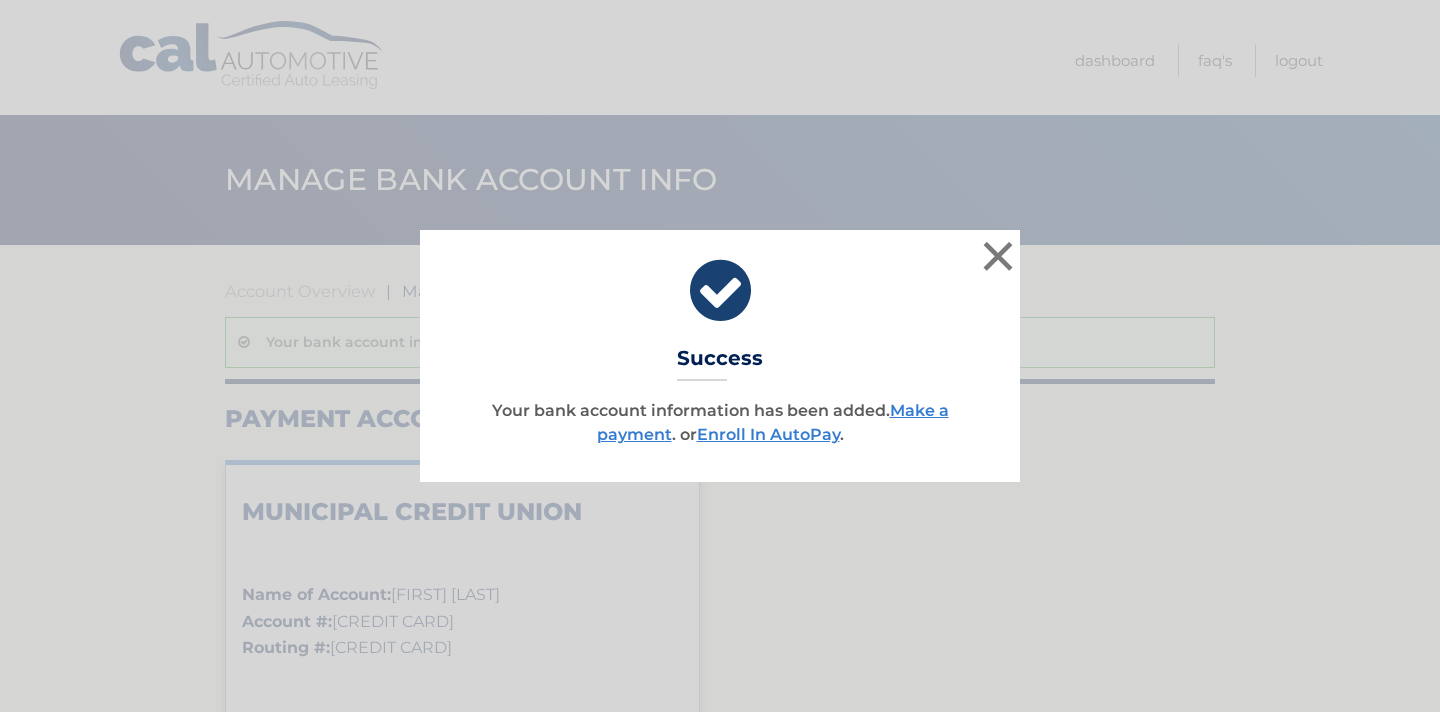 scroll, scrollTop: 0, scrollLeft: 0, axis: both 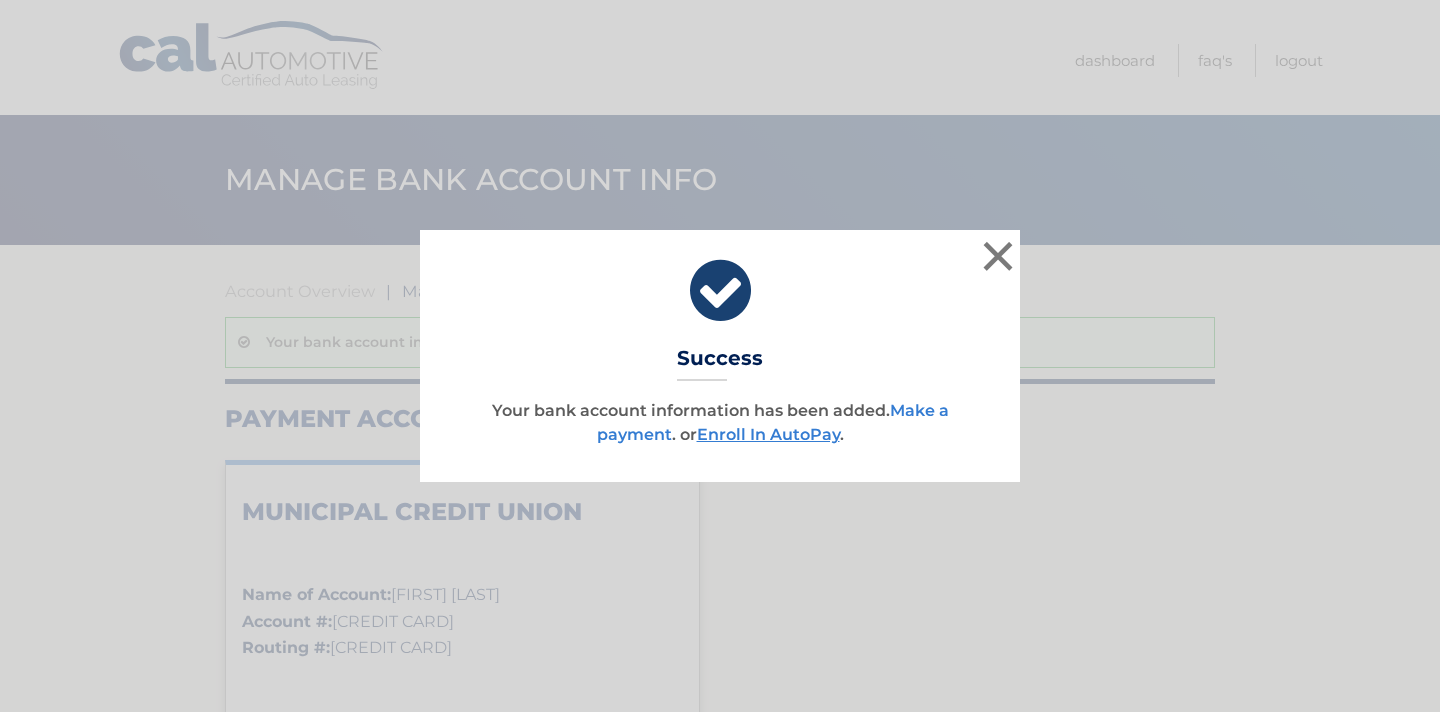click on "Make a payment" at bounding box center [773, 422] 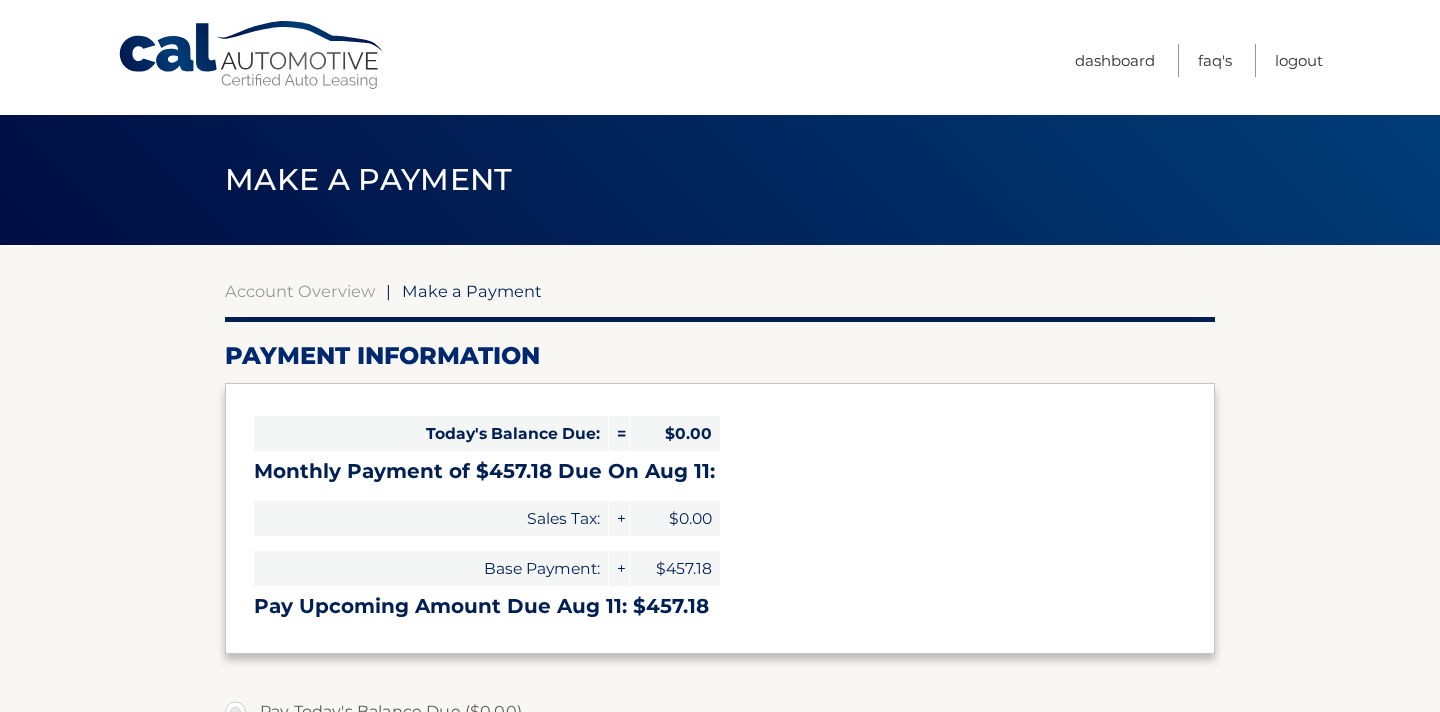 select on "Mjg2YmE3NTEtYjYzMS00MTkxLTgzODktYTM0Zjk3ODg0ZmNm" 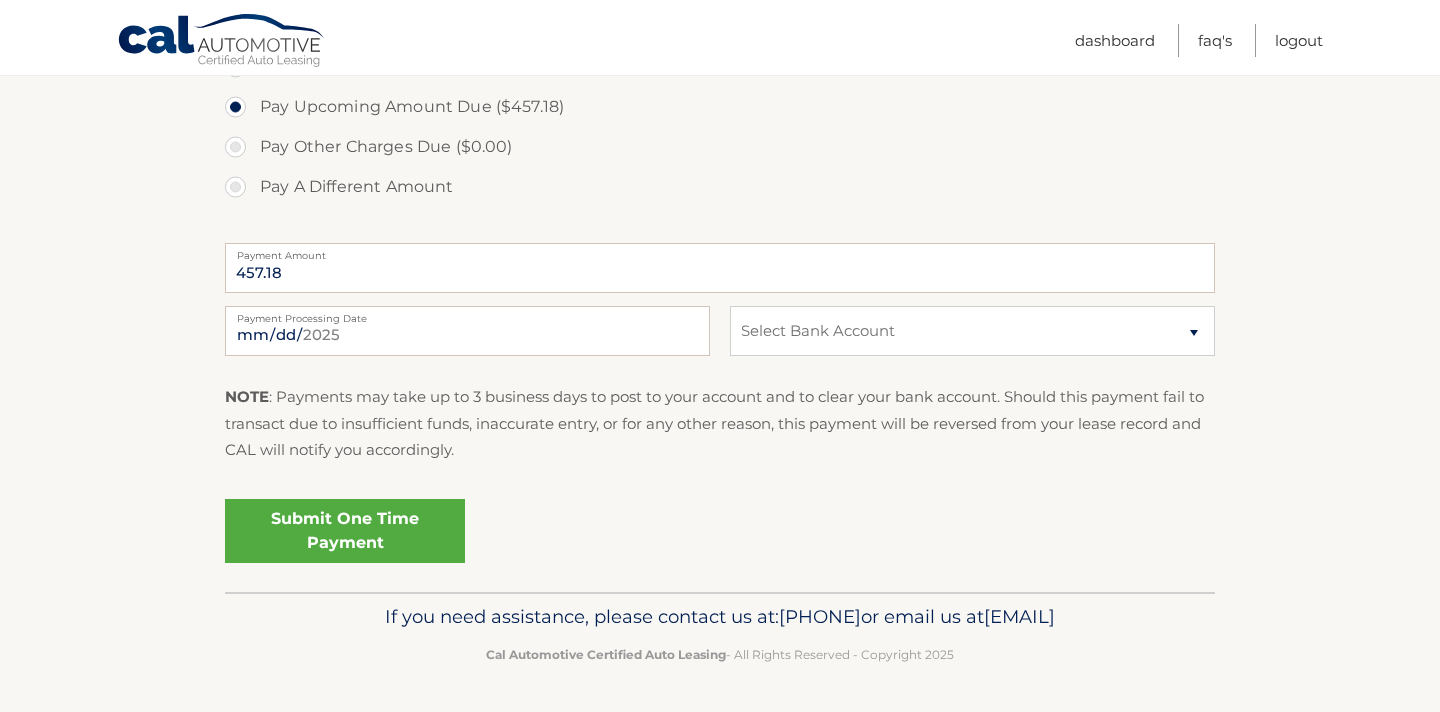 scroll, scrollTop: 708, scrollLeft: 0, axis: vertical 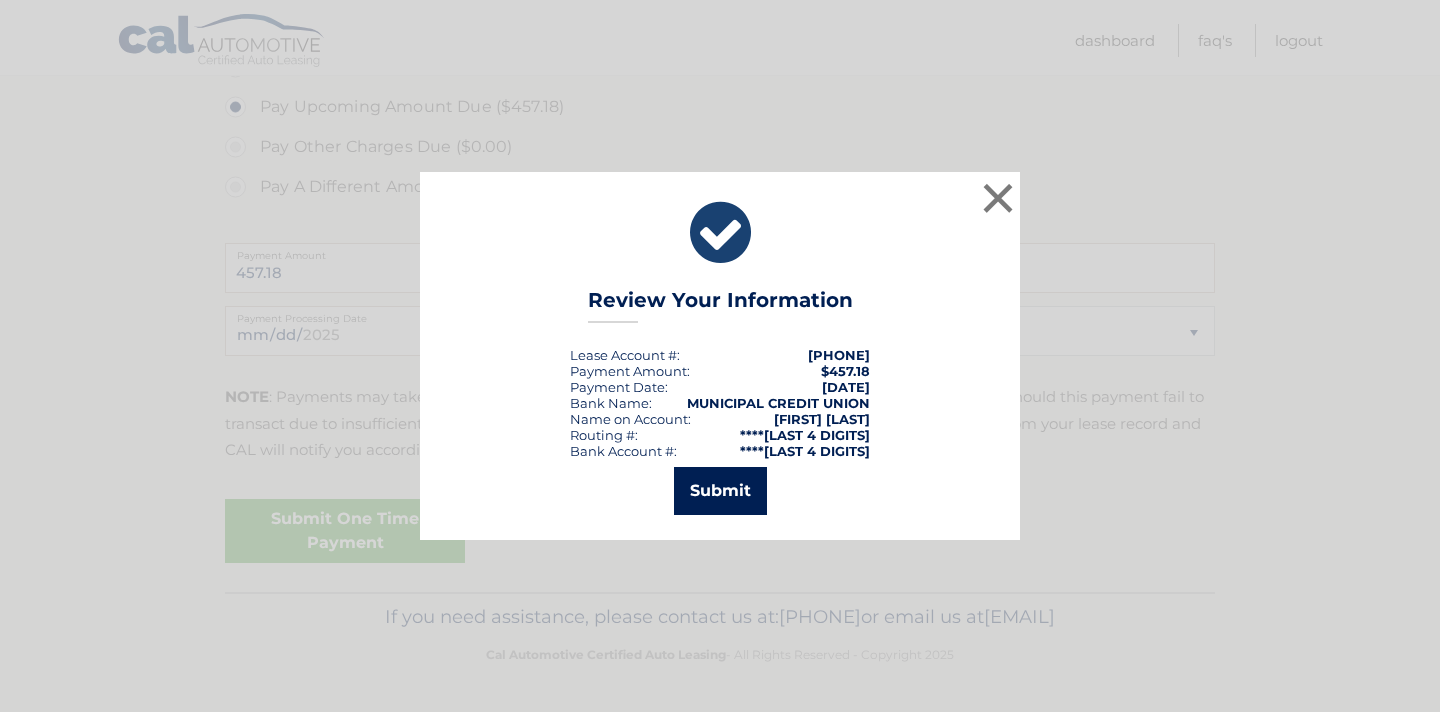 click on "Submit" at bounding box center [720, 491] 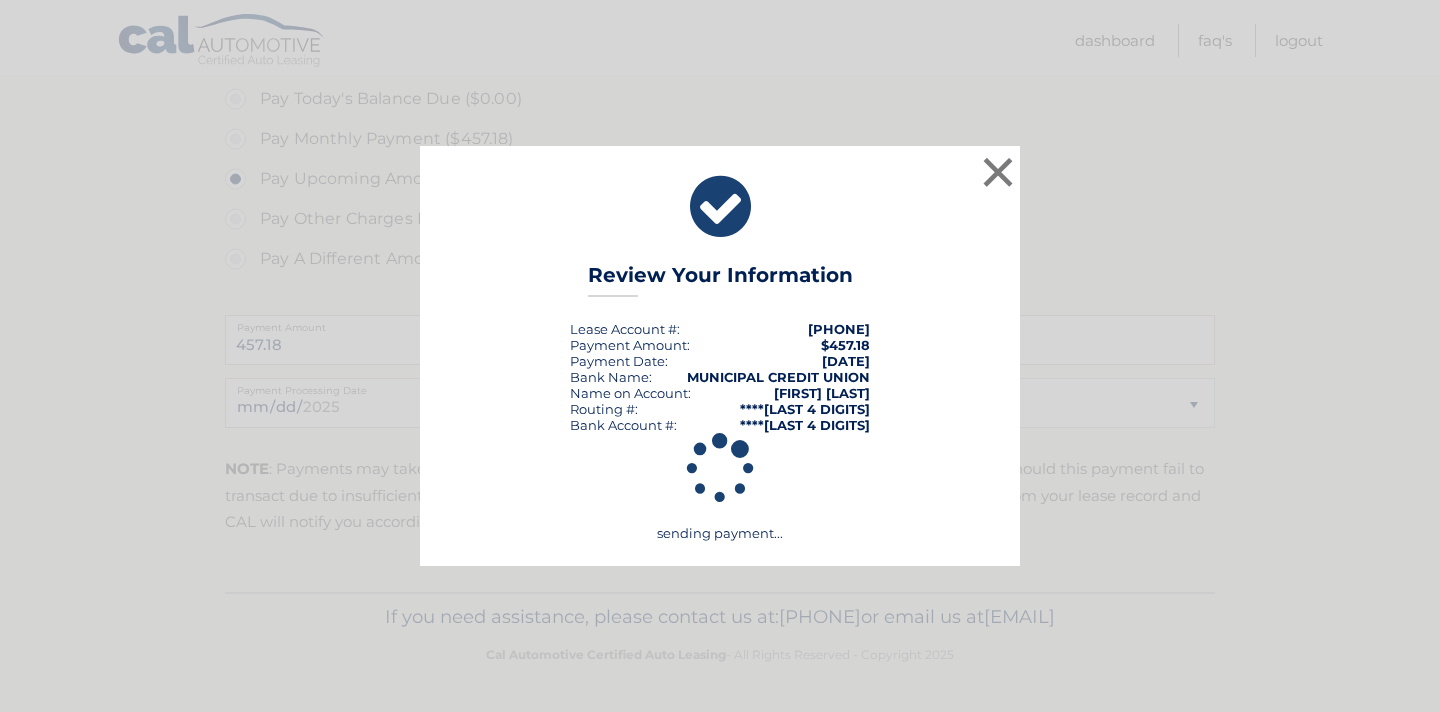scroll, scrollTop: 645, scrollLeft: 0, axis: vertical 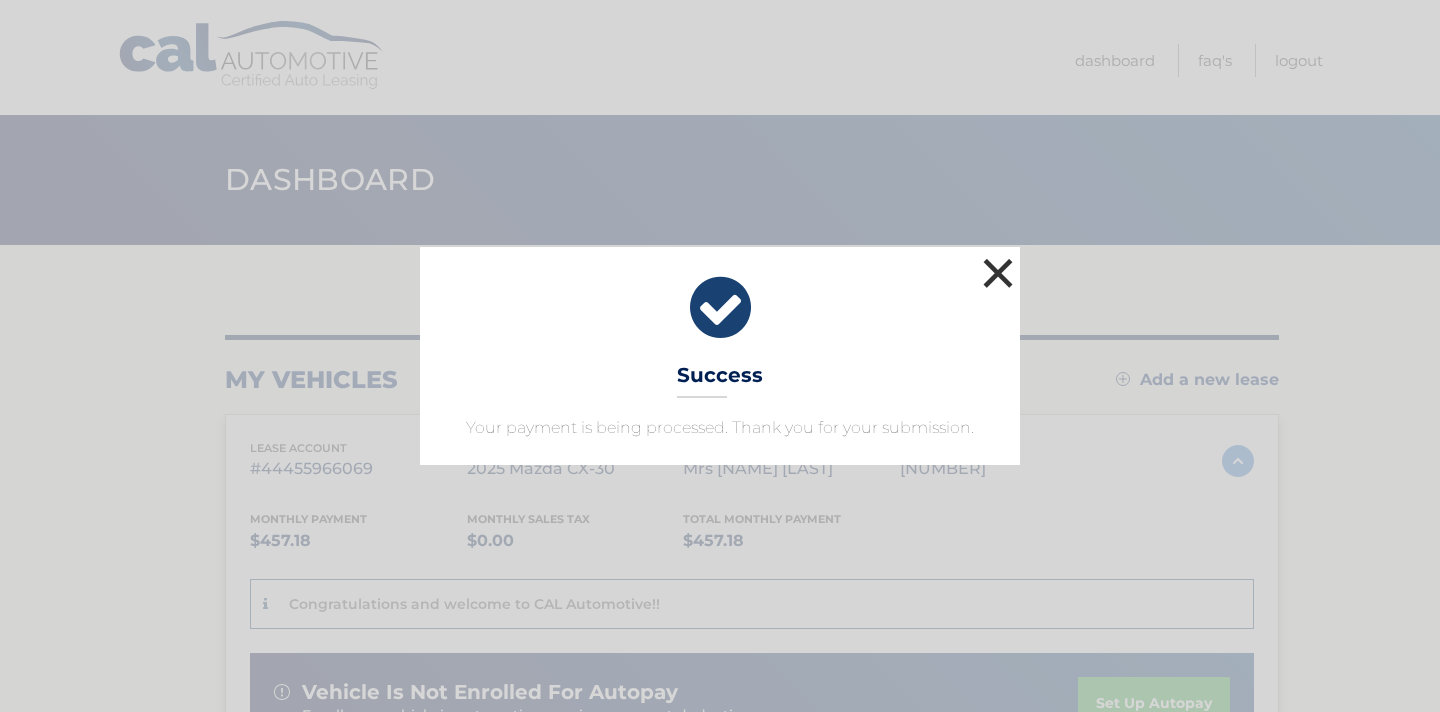 click on "×" at bounding box center (998, 273) 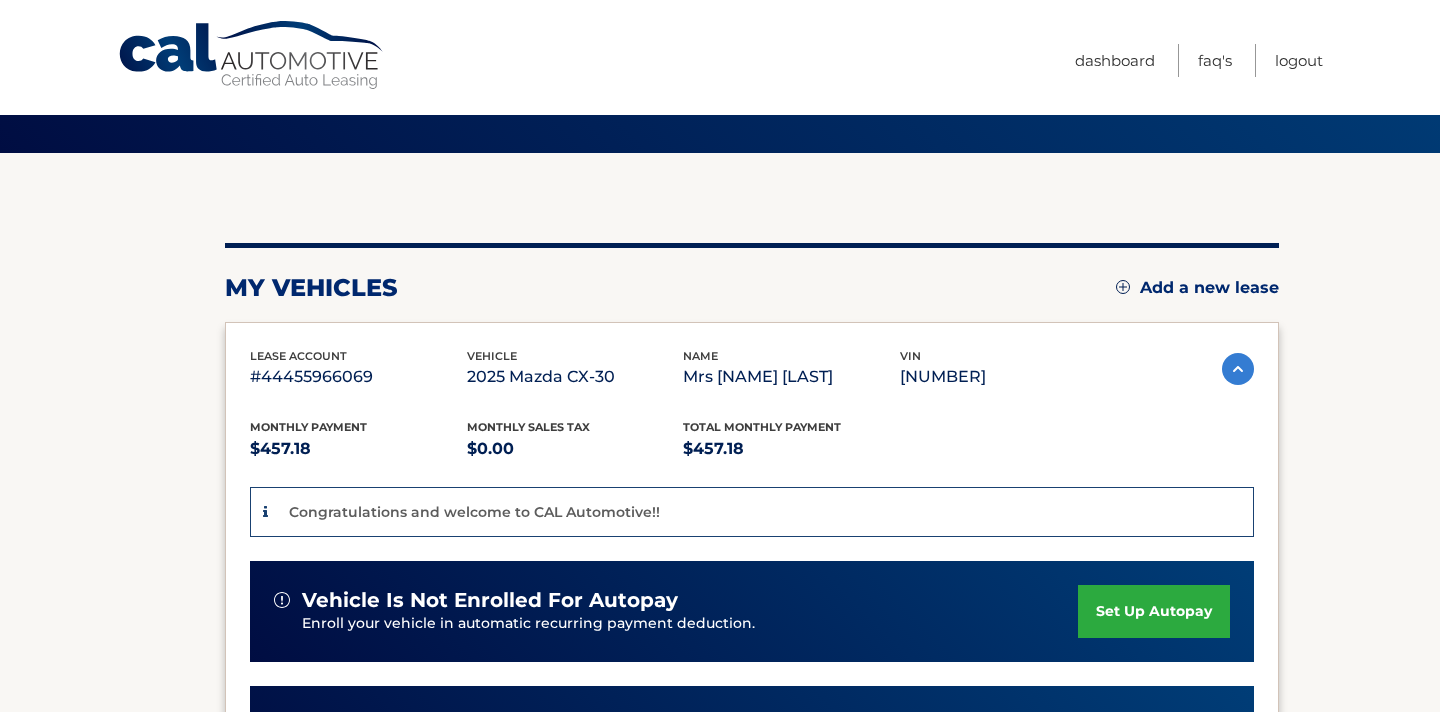 scroll, scrollTop: 0, scrollLeft: 0, axis: both 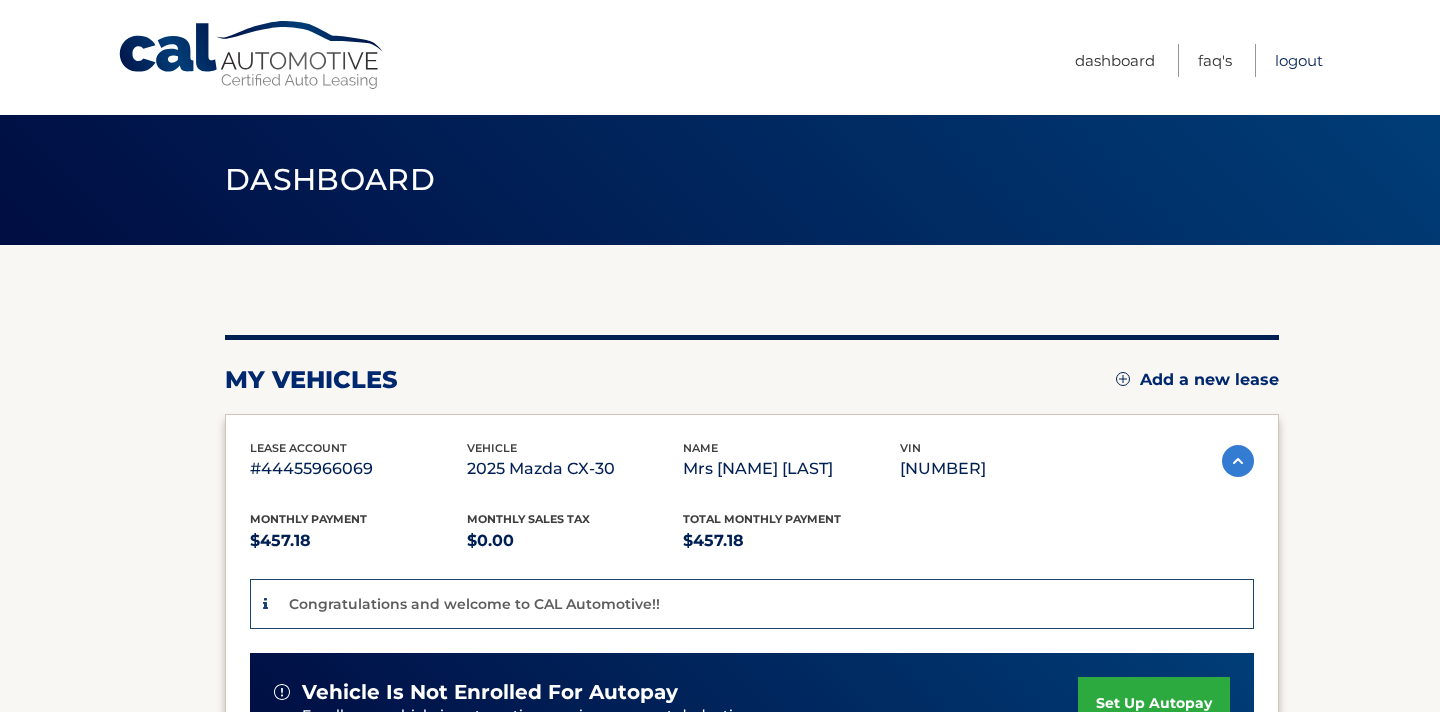 click on "Logout" at bounding box center [1299, 60] 